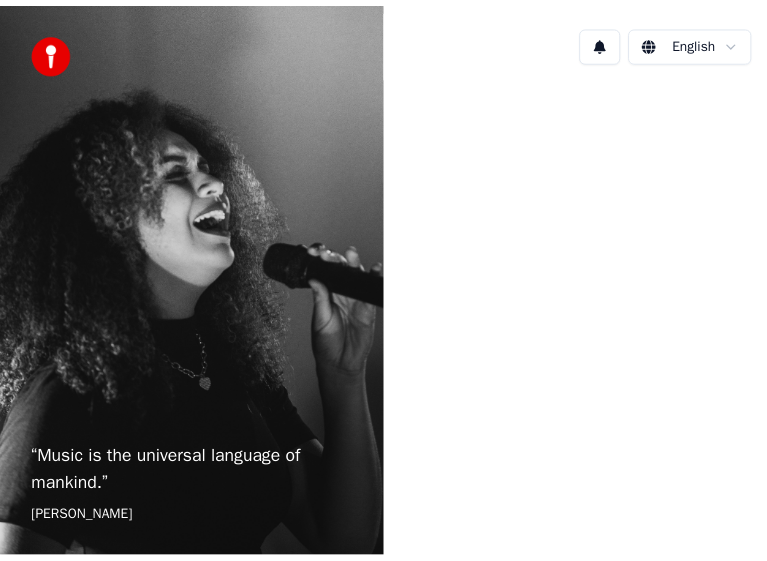 scroll, scrollTop: 0, scrollLeft: 0, axis: both 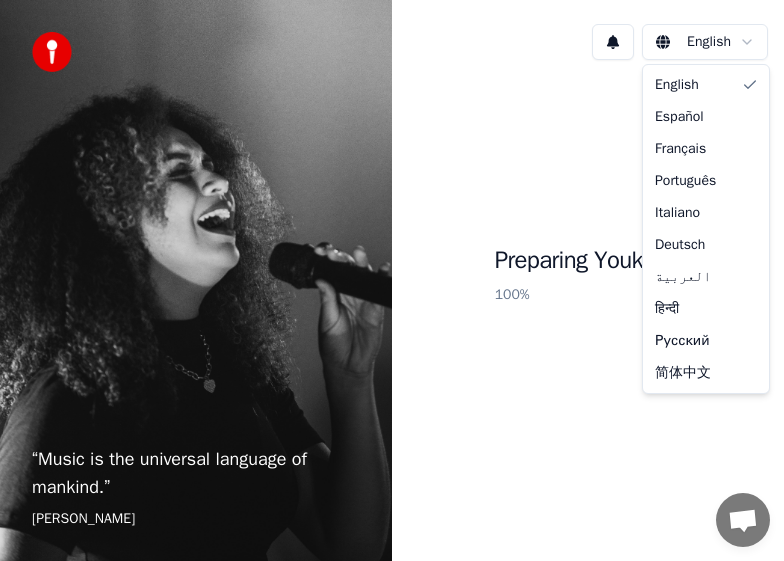 click on "“ Music is the universal language of mankind. ” [PERSON_NAME] English Preparing Youka 100 % English Español Français Português Italiano Deutsch العربية हिन्दी Русский 简体中文" at bounding box center (392, 280) 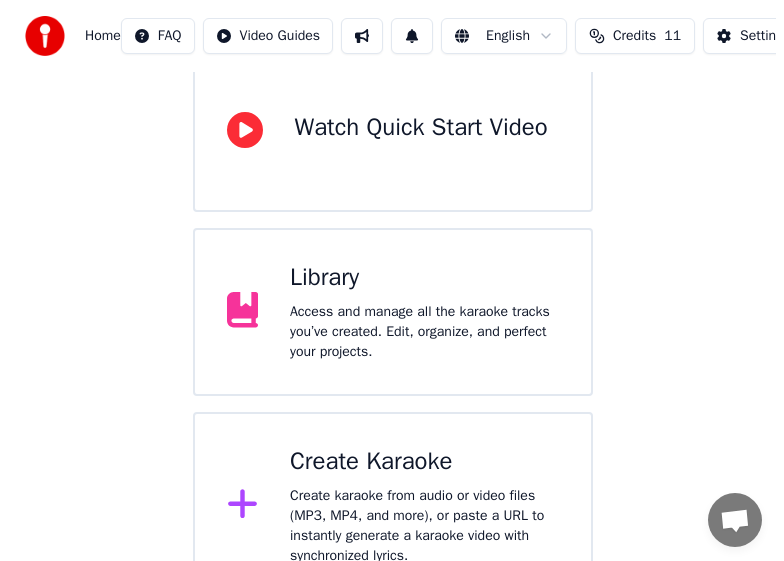 scroll, scrollTop: 243, scrollLeft: 0, axis: vertical 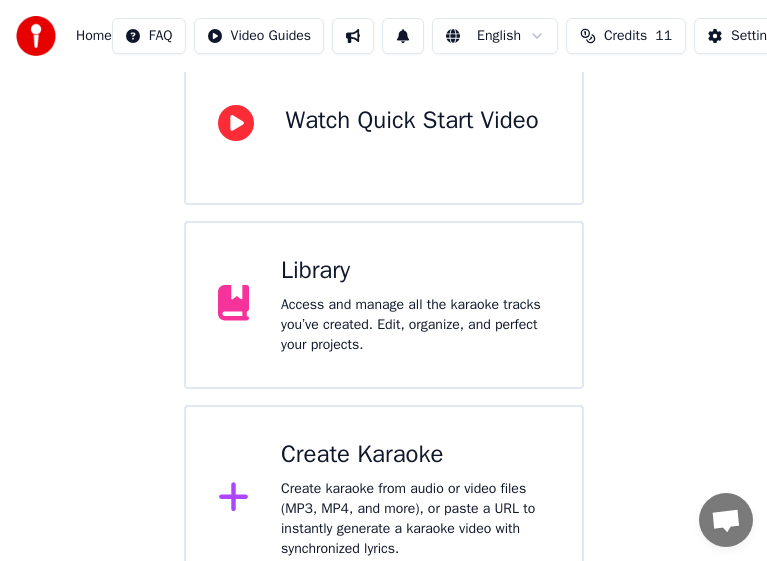 click on "Create karaoke from audio or video files (MP3, MP4, and more), or paste a URL to instantly generate a karaoke video with synchronized lyrics." at bounding box center [415, 519] 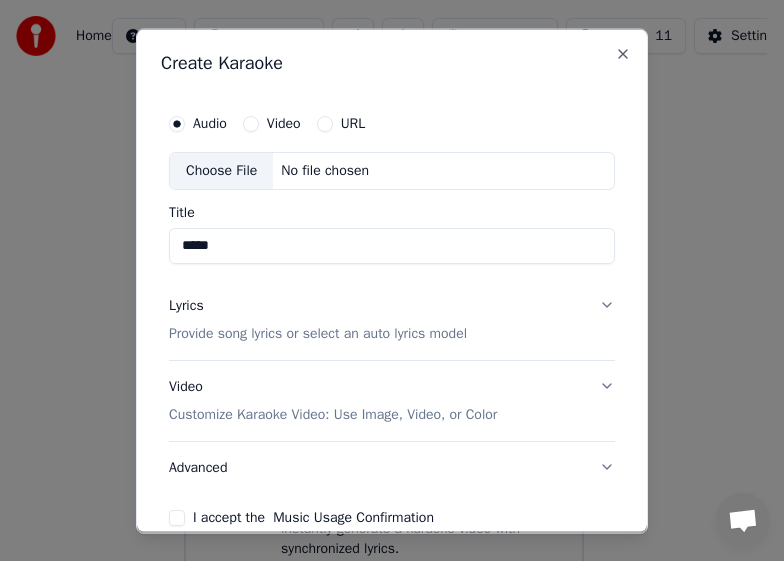 click on "Choose File" at bounding box center (221, 170) 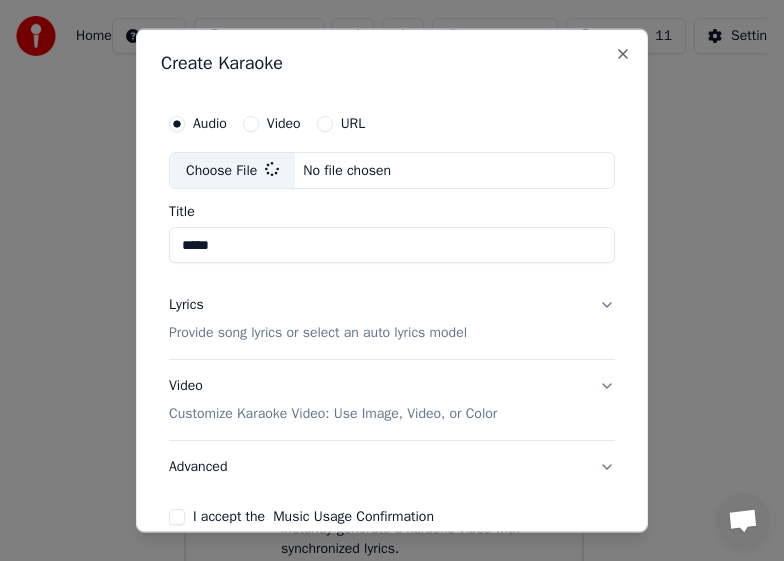 type on "**********" 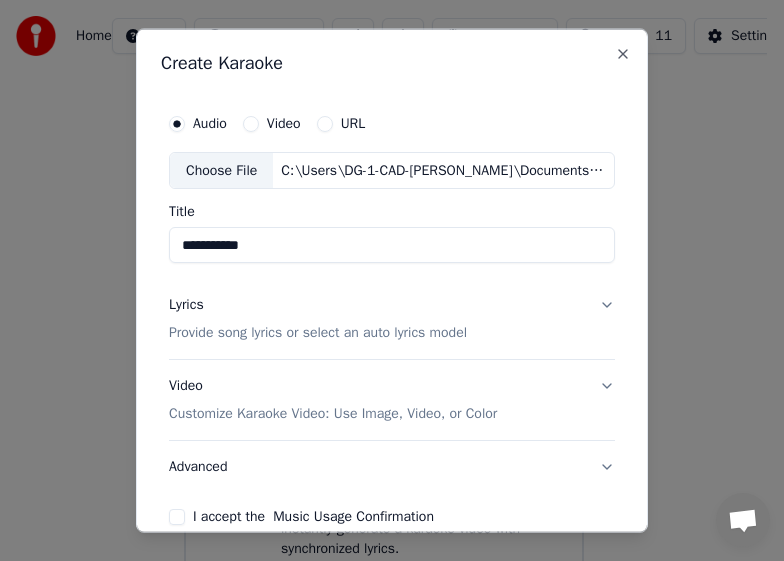 scroll, scrollTop: 101, scrollLeft: 0, axis: vertical 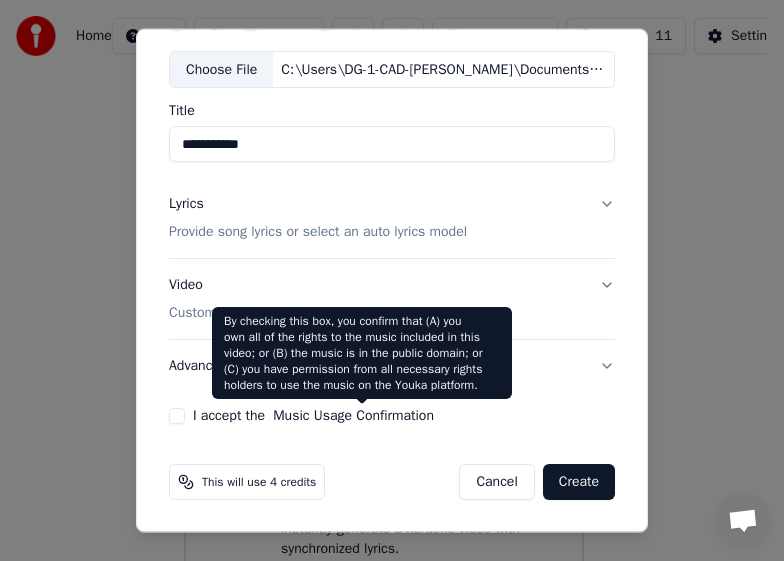 click on "Music Usage Confirmation" at bounding box center (353, 416) 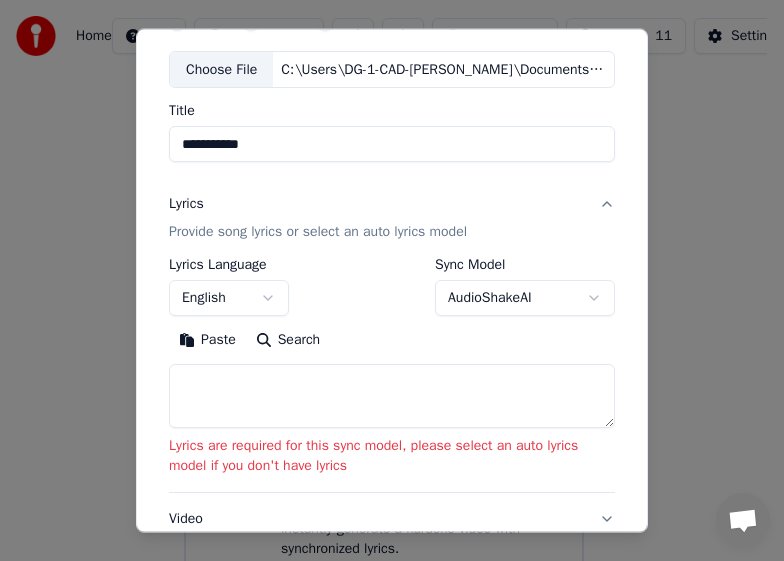 click at bounding box center (392, 396) 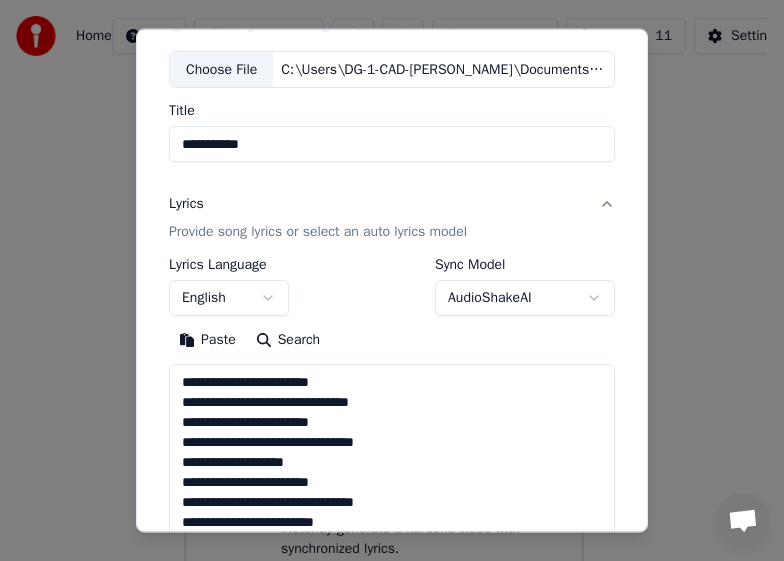 scroll, scrollTop: 565, scrollLeft: 0, axis: vertical 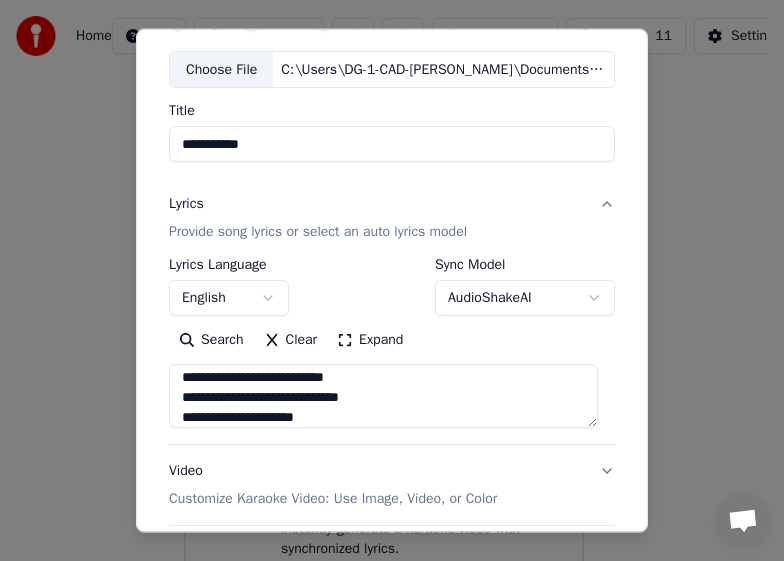 type on "**********" 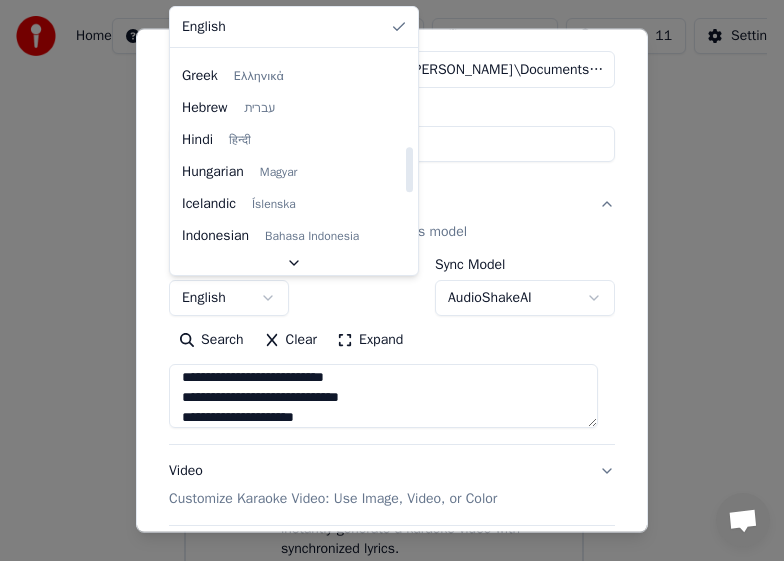scroll, scrollTop: 700, scrollLeft: 0, axis: vertical 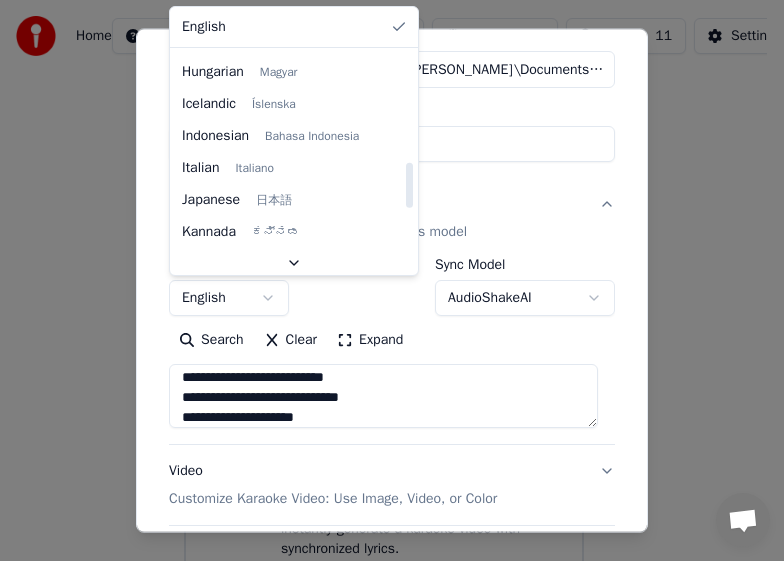 select on "**" 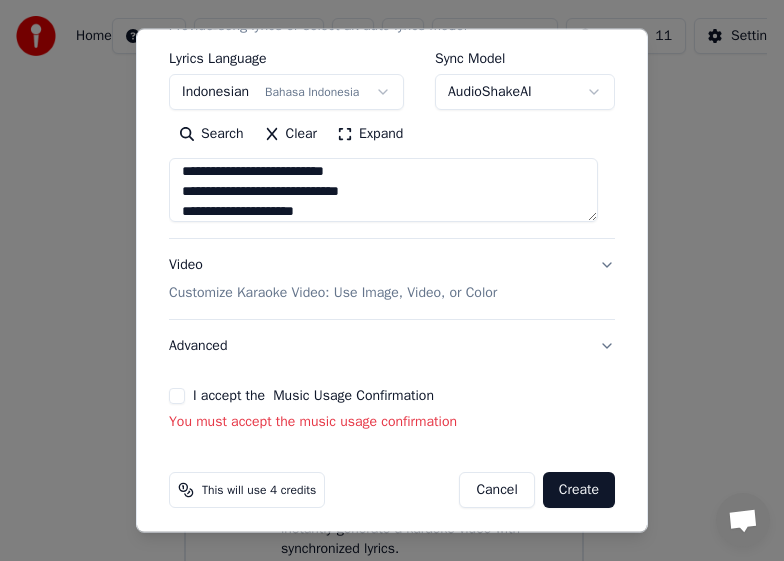 scroll, scrollTop: 315, scrollLeft: 0, axis: vertical 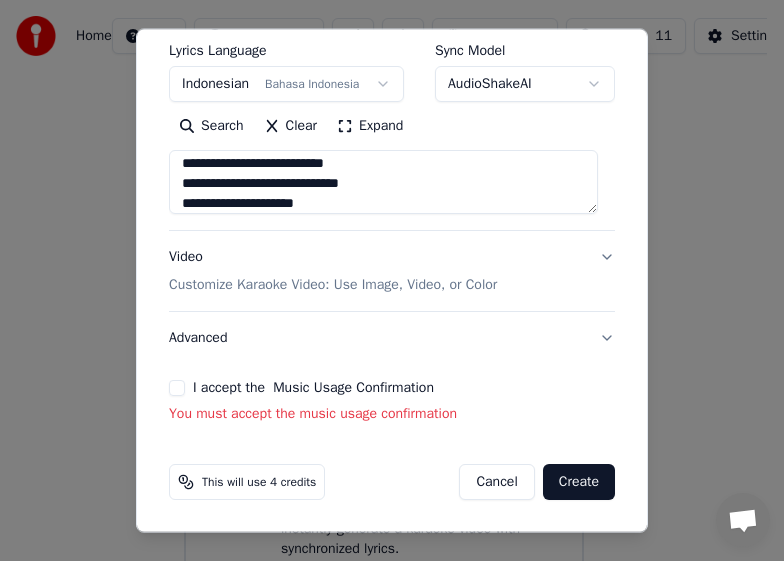 click on "I accept the   Music Usage Confirmation" at bounding box center [177, 388] 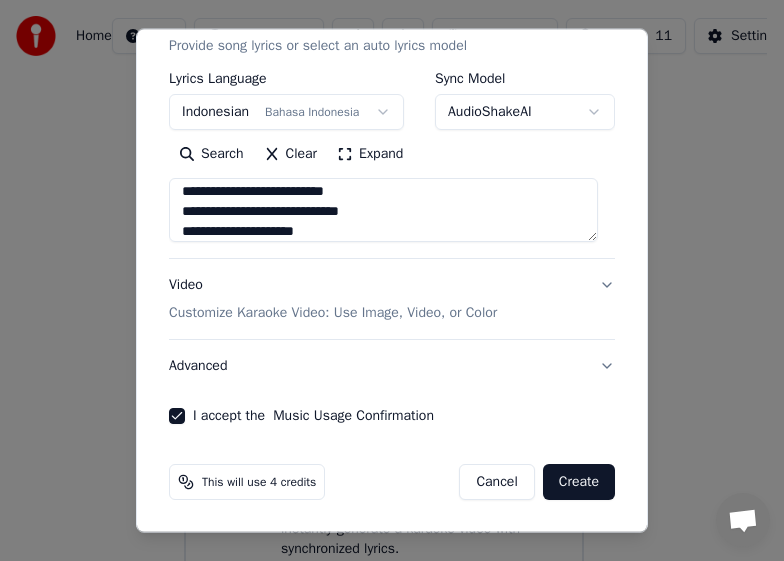 click on "Video Customize Karaoke Video: Use Image, Video, or Color" at bounding box center [392, 299] 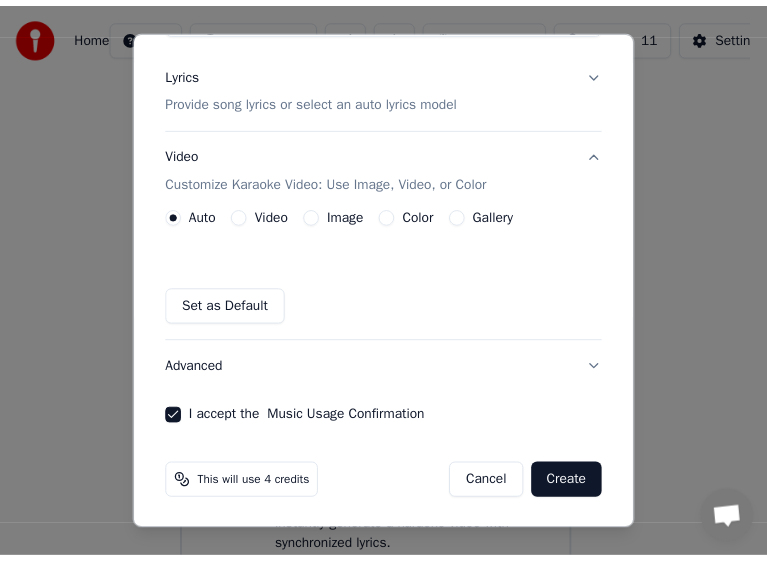 scroll, scrollTop: 233, scrollLeft: 0, axis: vertical 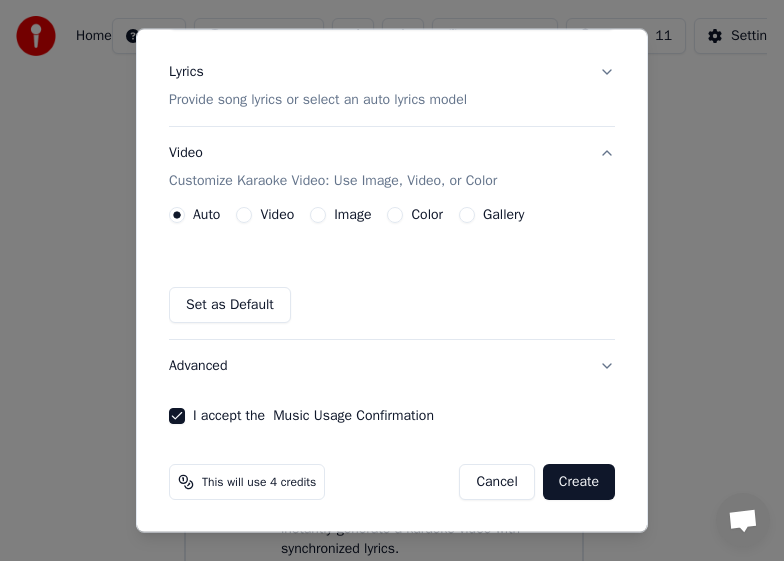 type 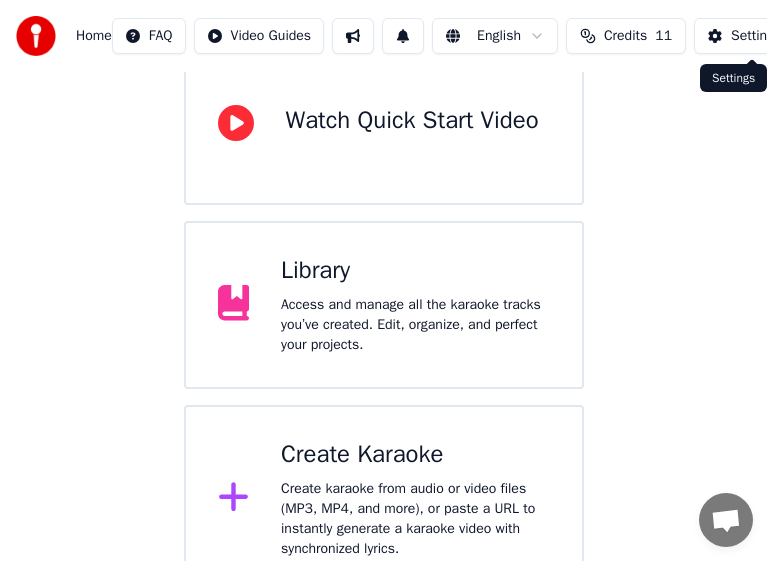 click on "Settings" at bounding box center (744, 36) 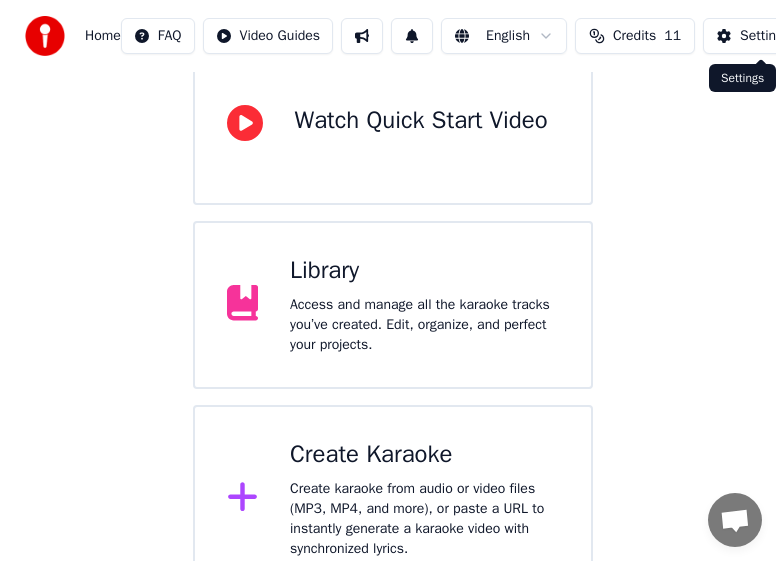 scroll, scrollTop: 0, scrollLeft: 0, axis: both 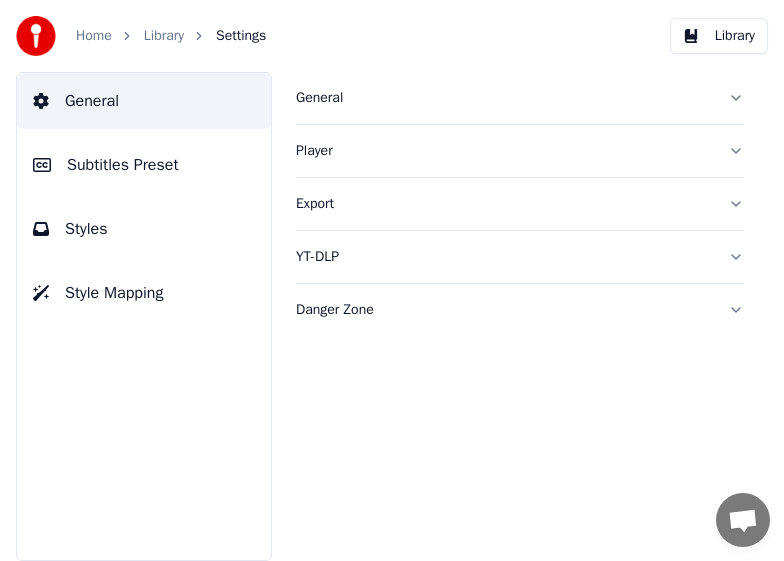 click on "Subtitles Preset" at bounding box center [123, 165] 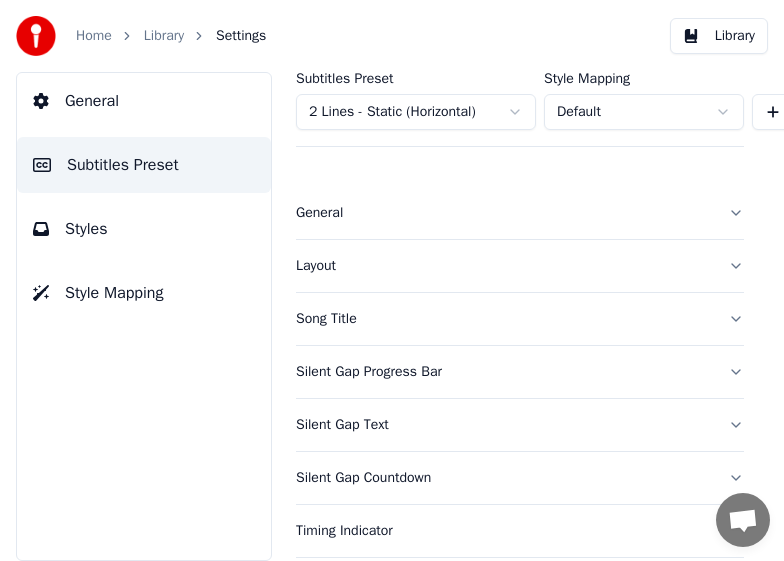 click on "Styles" at bounding box center (86, 229) 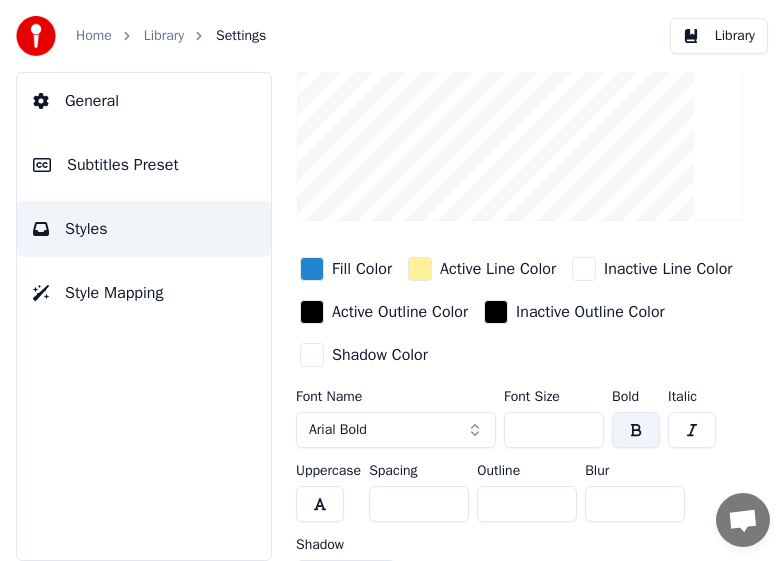 scroll, scrollTop: 200, scrollLeft: 0, axis: vertical 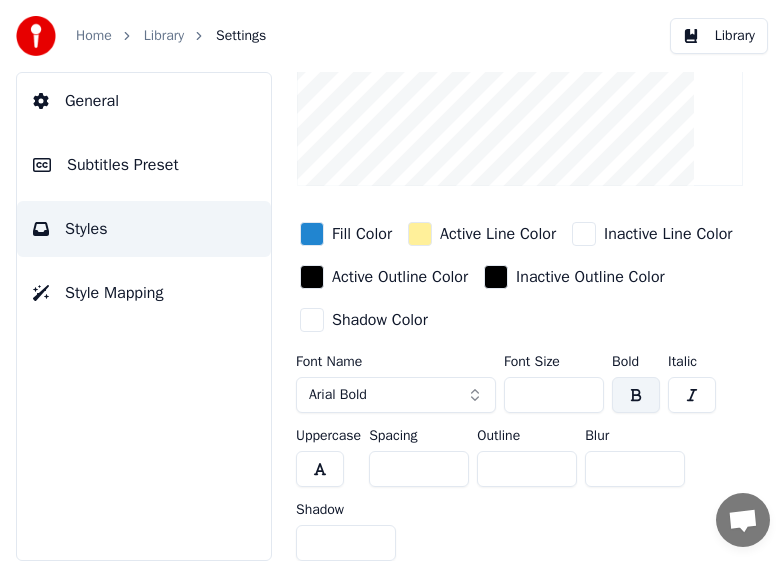 click at bounding box center (584, 234) 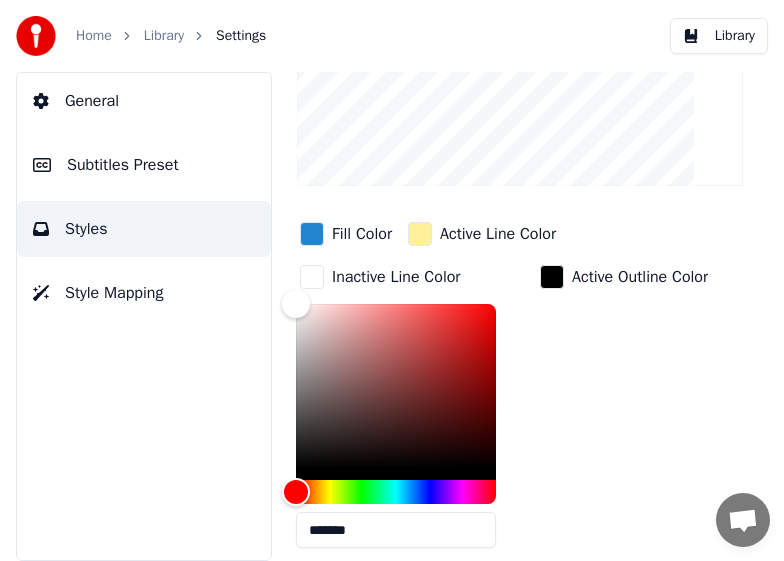 click at bounding box center (420, 234) 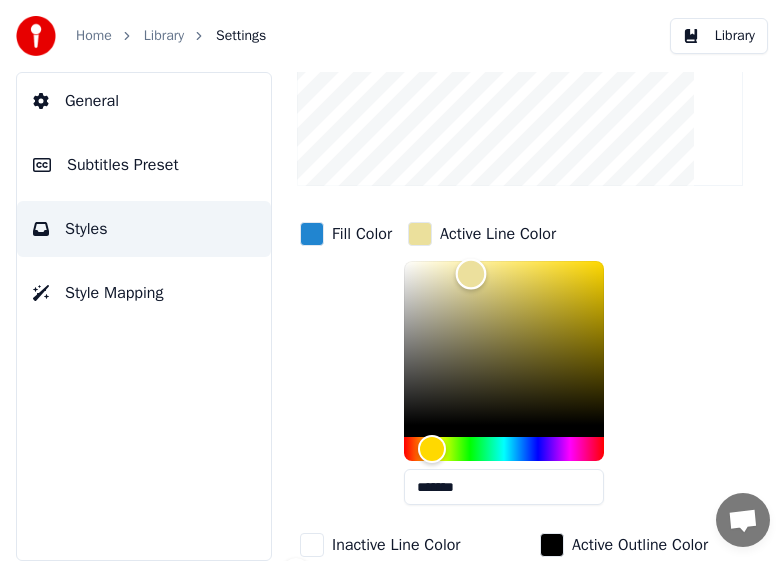 drag, startPoint x: 473, startPoint y: 273, endPoint x: 379, endPoint y: 266, distance: 94.26028 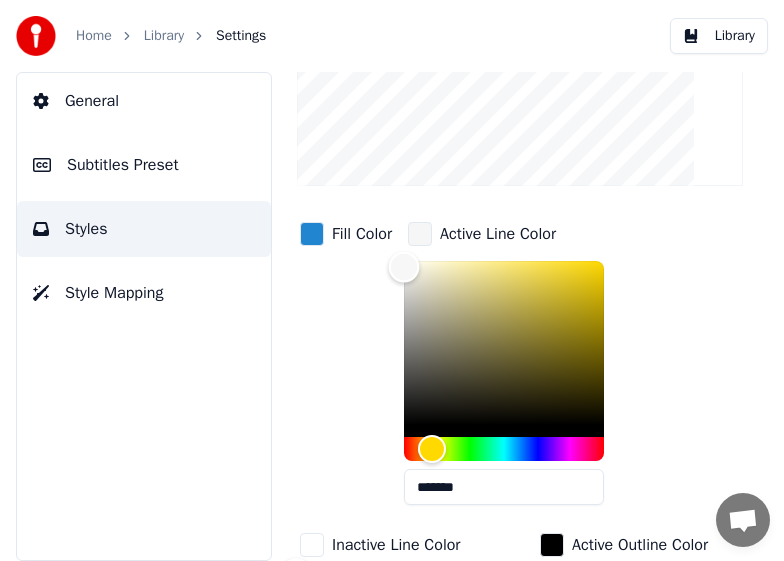 type on "*******" 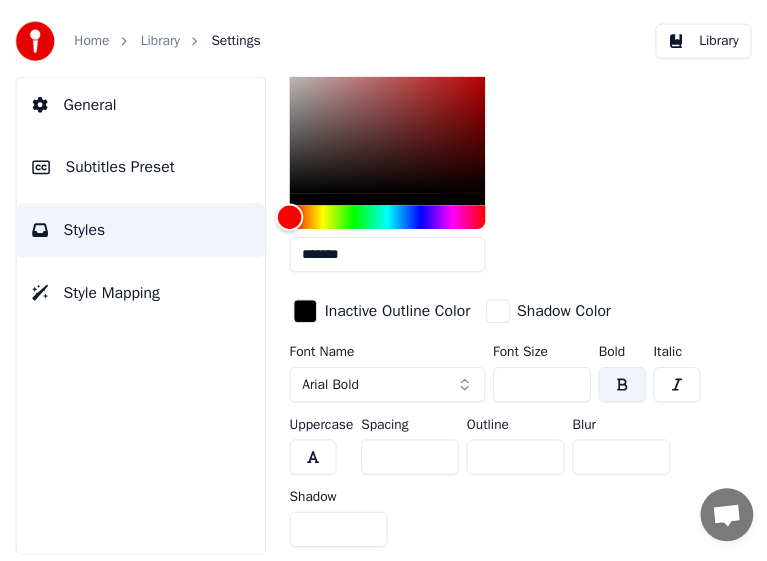 scroll, scrollTop: 0, scrollLeft: 0, axis: both 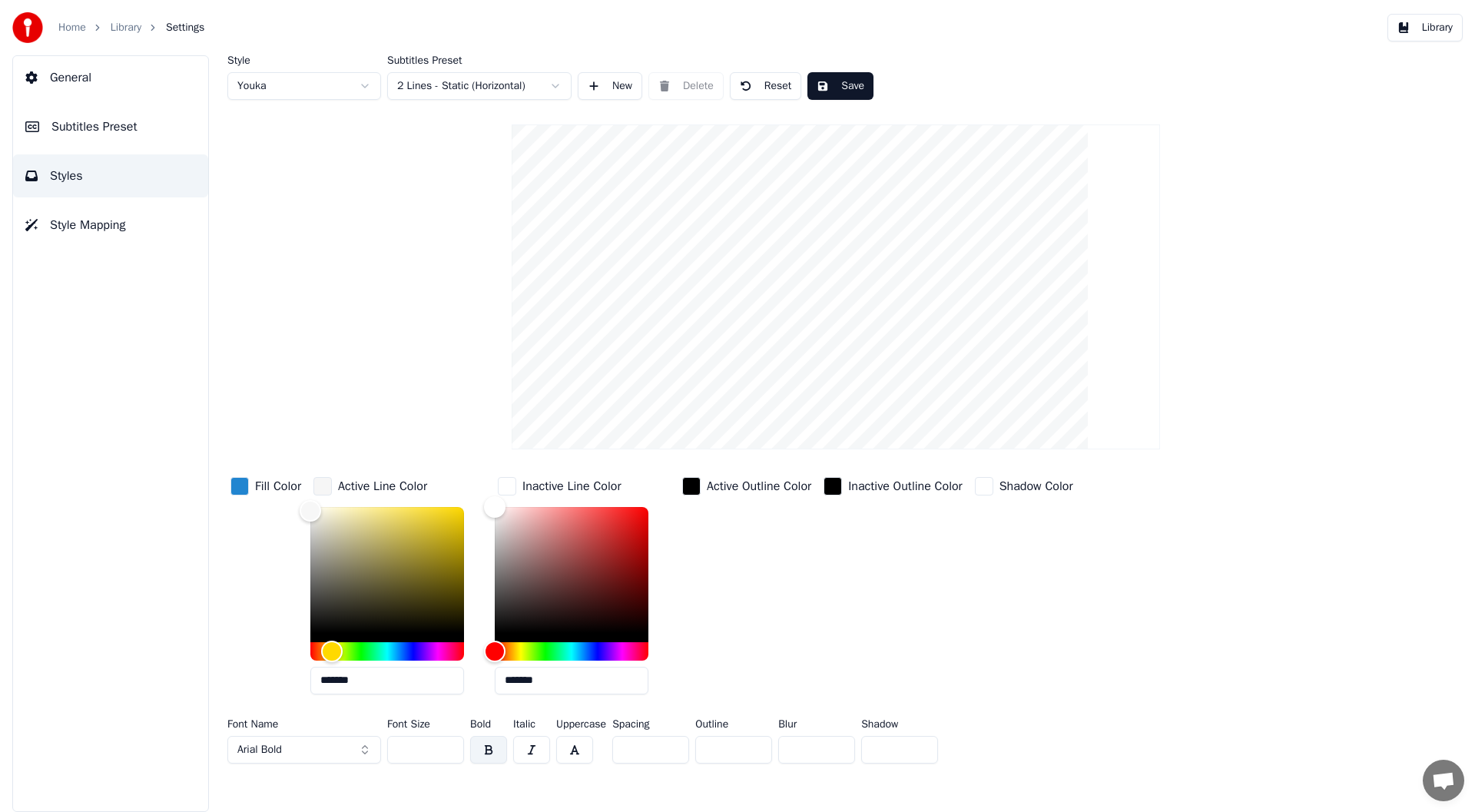 click on "Save" at bounding box center (840, 86) 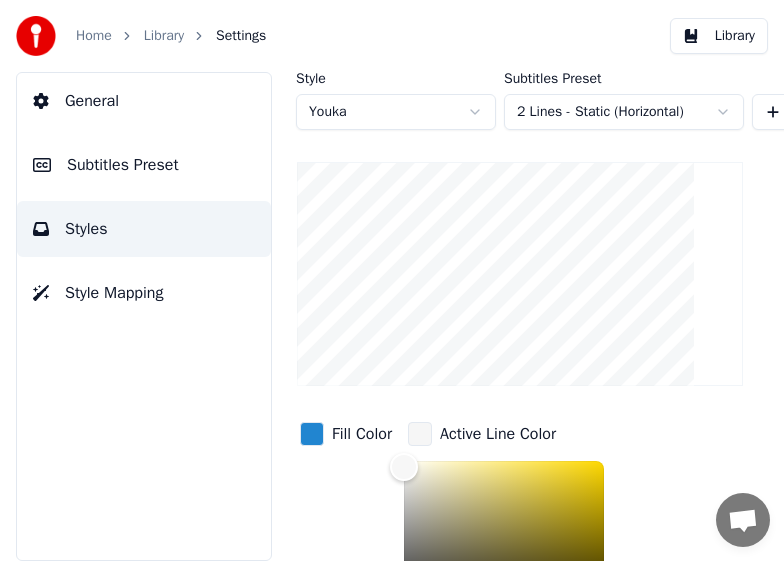click on "Home" at bounding box center (94, 36) 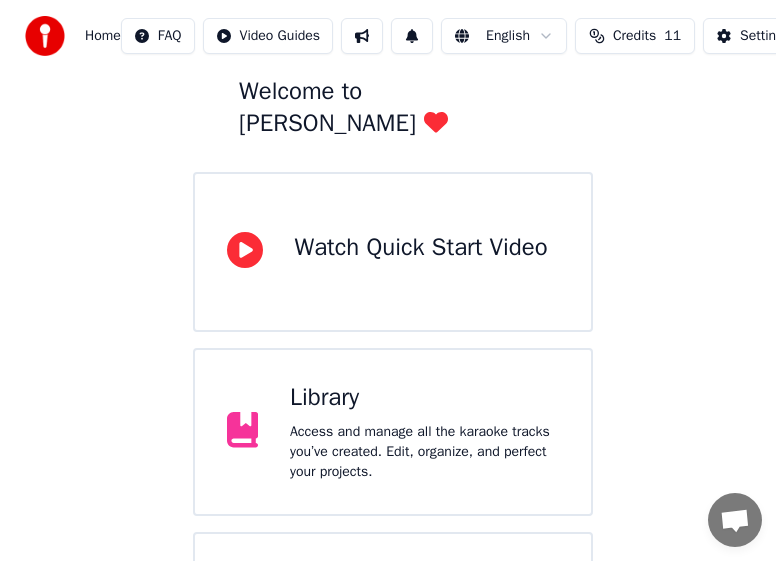 scroll, scrollTop: 243, scrollLeft: 0, axis: vertical 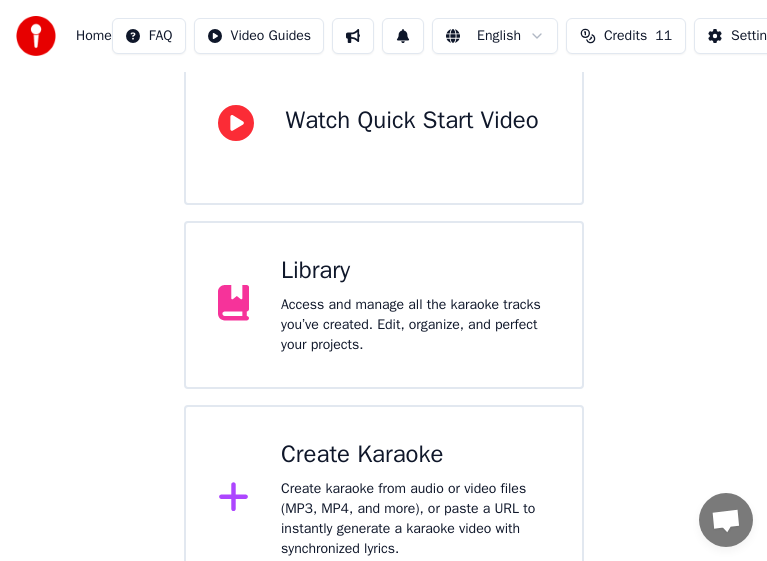 click on "Create karaoke from audio or video files (MP3, MP4, and more), or paste a URL to instantly generate a karaoke video with synchronized lyrics." at bounding box center (415, 519) 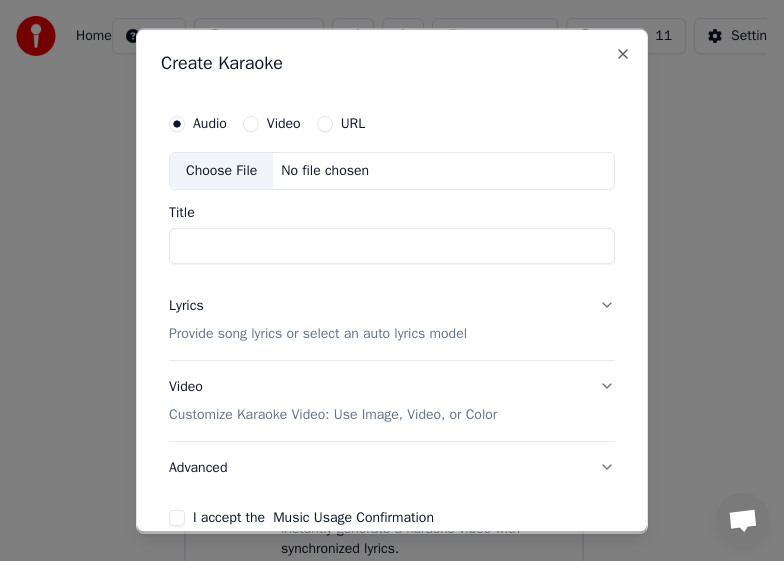 click on "Choose File" at bounding box center (221, 170) 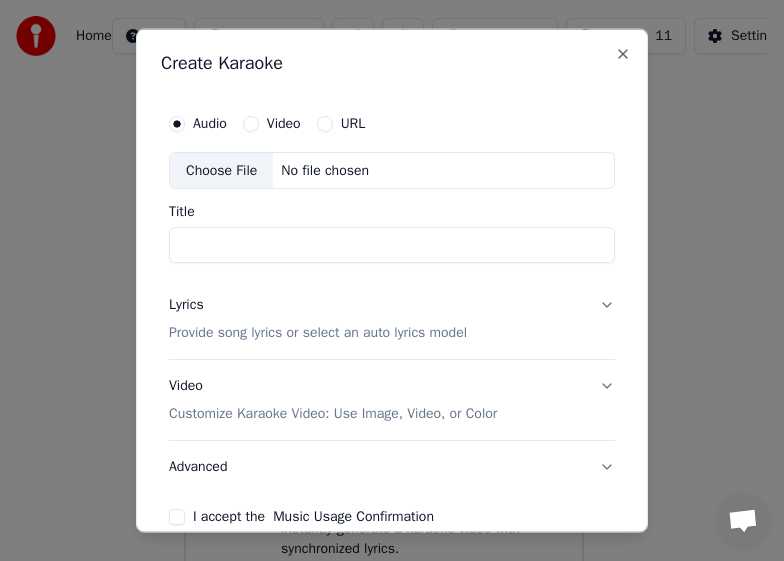 type on "**********" 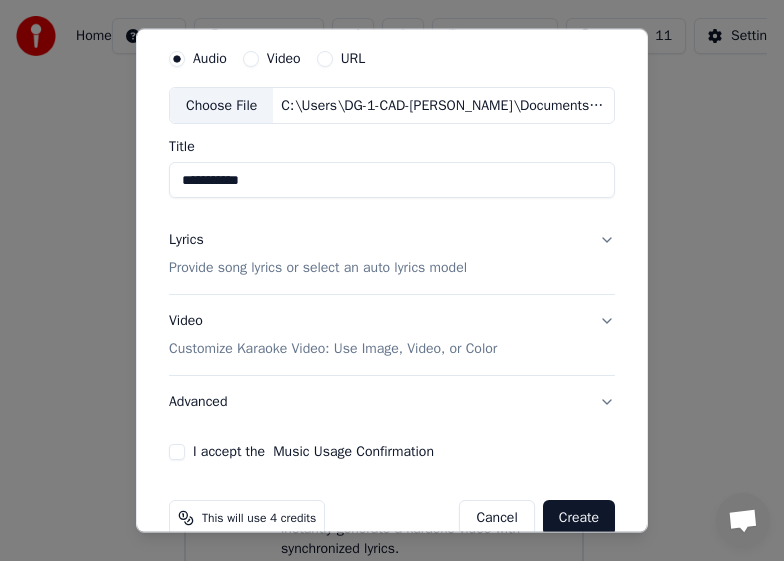 scroll, scrollTop: 101, scrollLeft: 0, axis: vertical 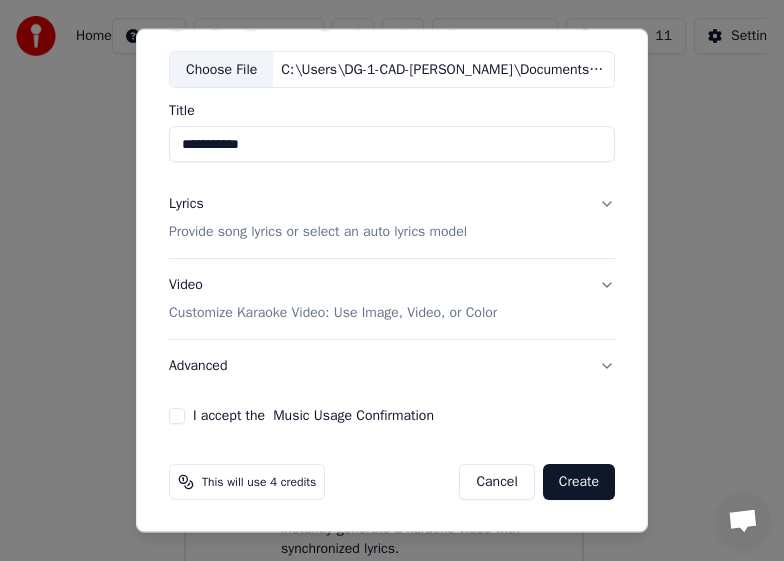 click on "I accept the   Music Usage Confirmation" at bounding box center (313, 416) 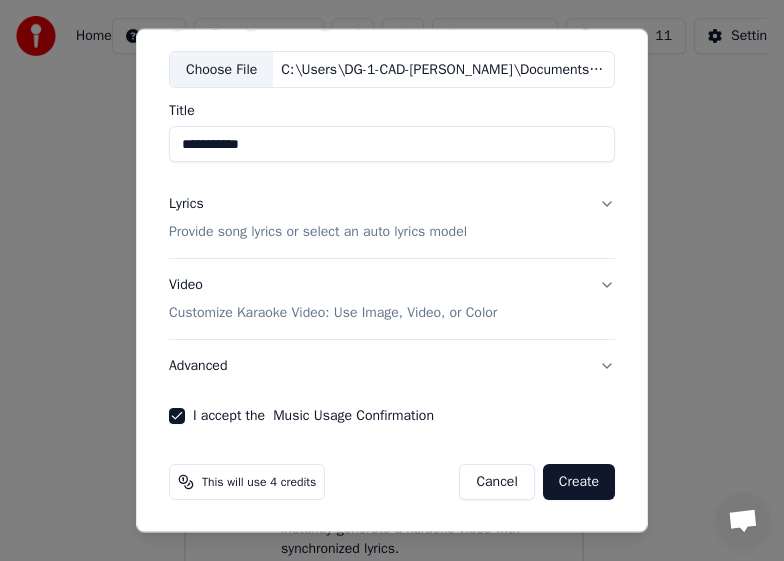 click on "Provide song lyrics or select an auto lyrics model" at bounding box center [318, 232] 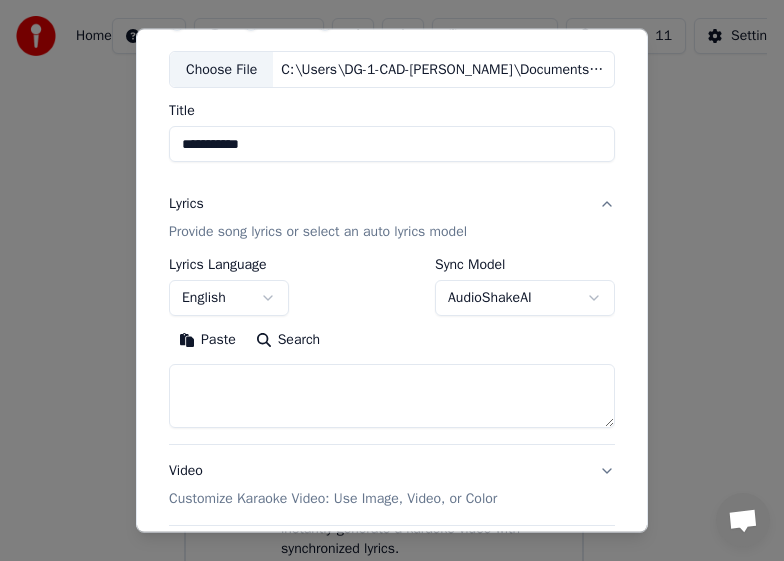 click at bounding box center (392, 396) 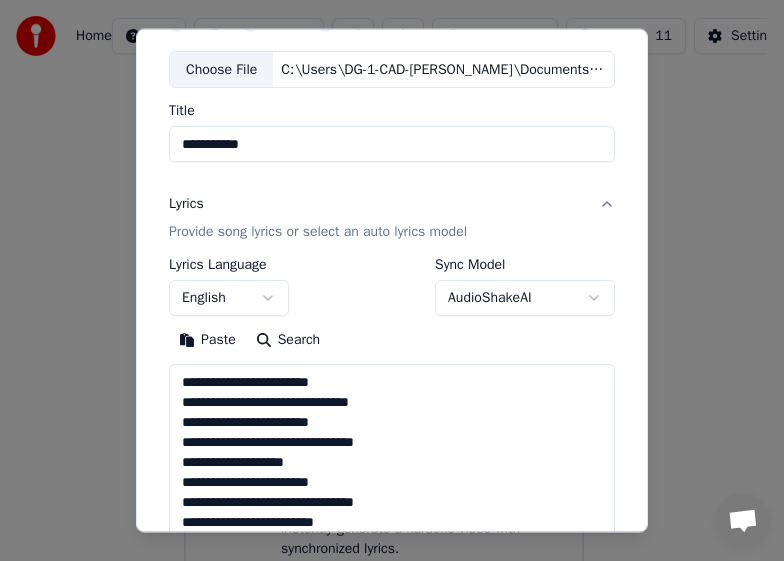 scroll, scrollTop: 565, scrollLeft: 0, axis: vertical 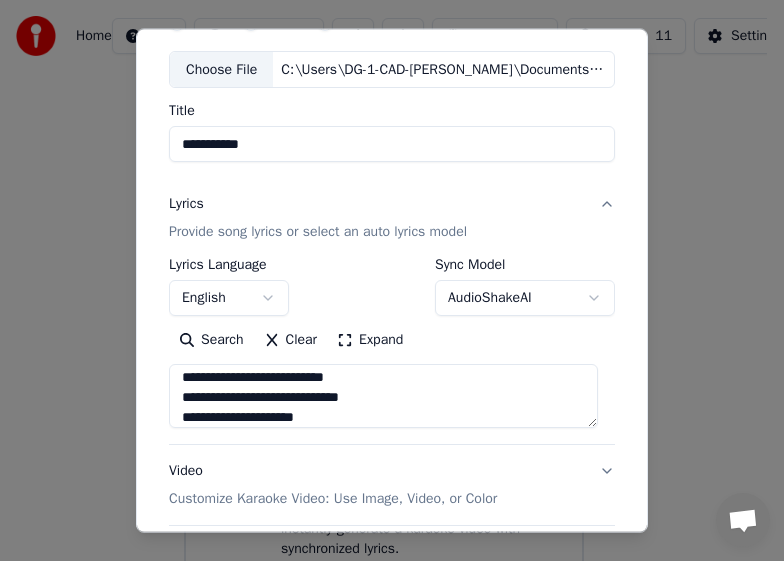type on "**********" 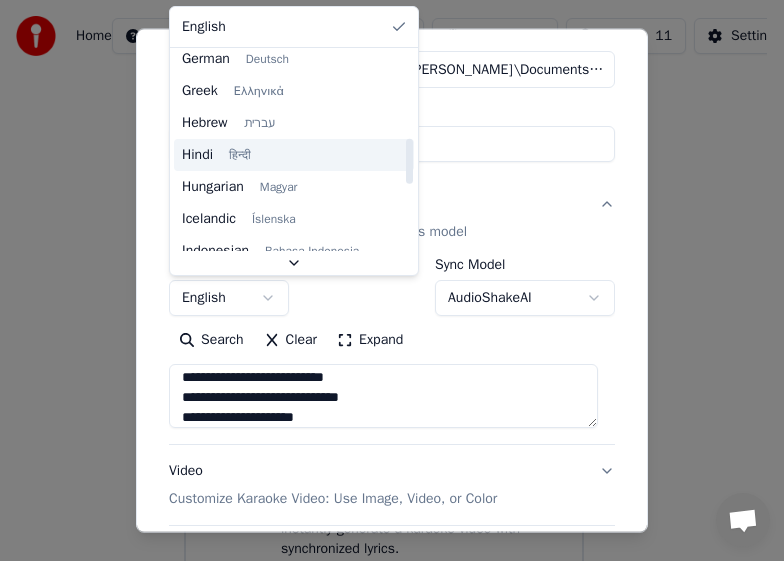 scroll, scrollTop: 600, scrollLeft: 0, axis: vertical 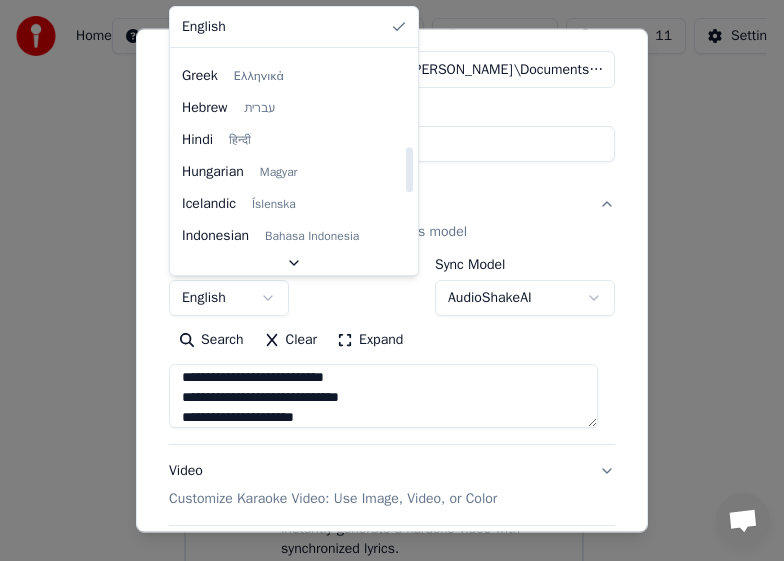 select on "**" 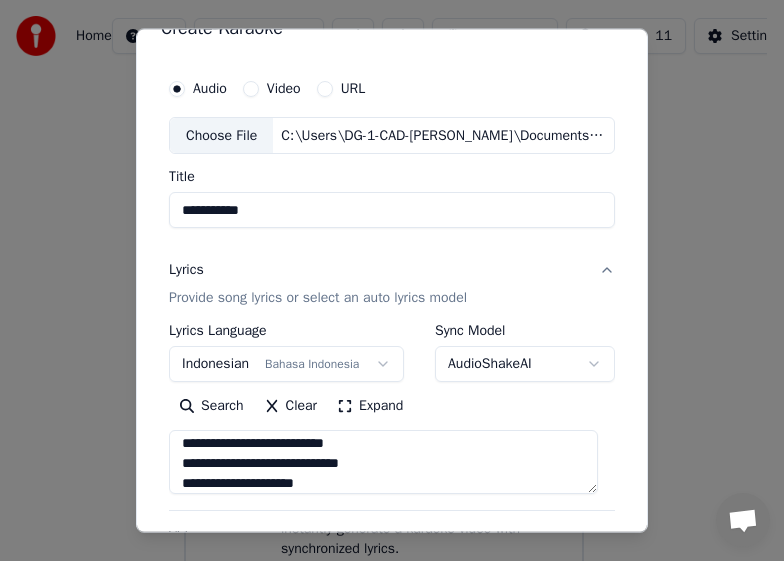 scroll, scrollTop: 1, scrollLeft: 0, axis: vertical 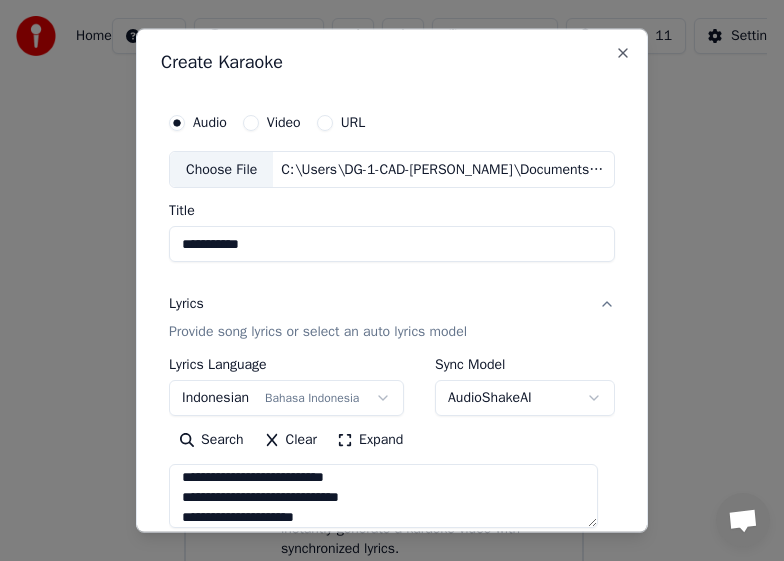 click on "**********" at bounding box center (392, 244) 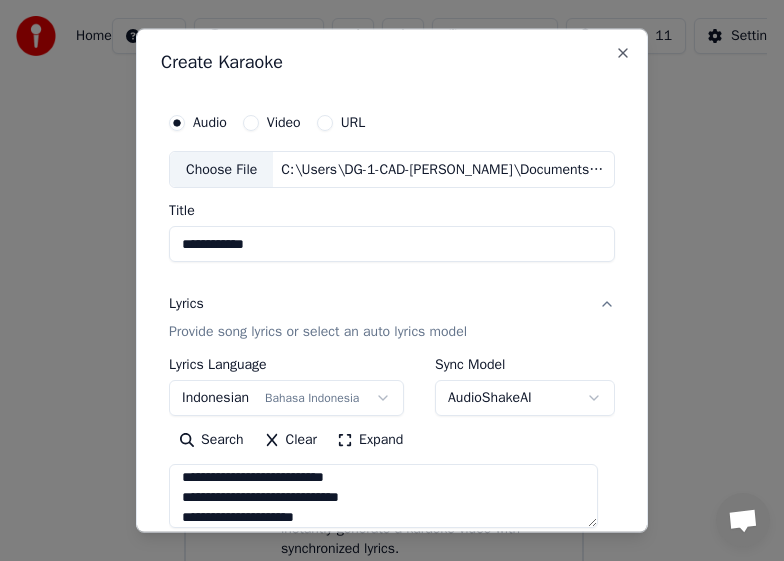 type on "**********" 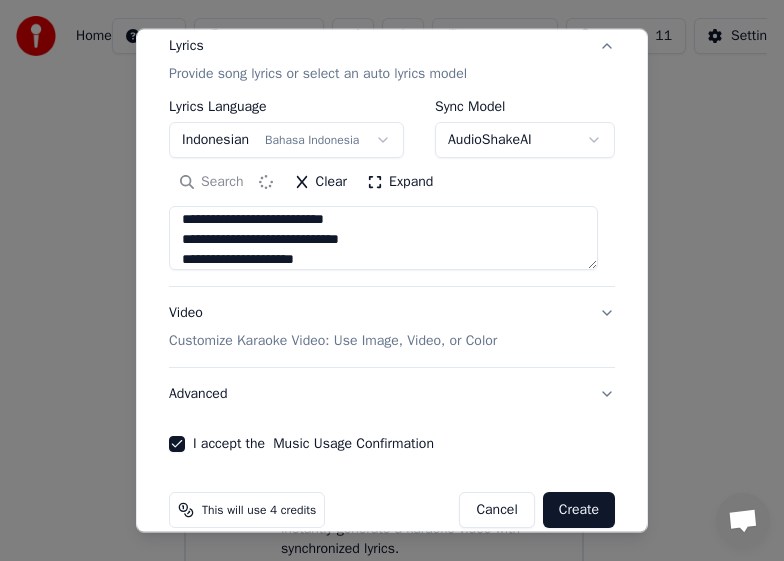 scroll, scrollTop: 287, scrollLeft: 0, axis: vertical 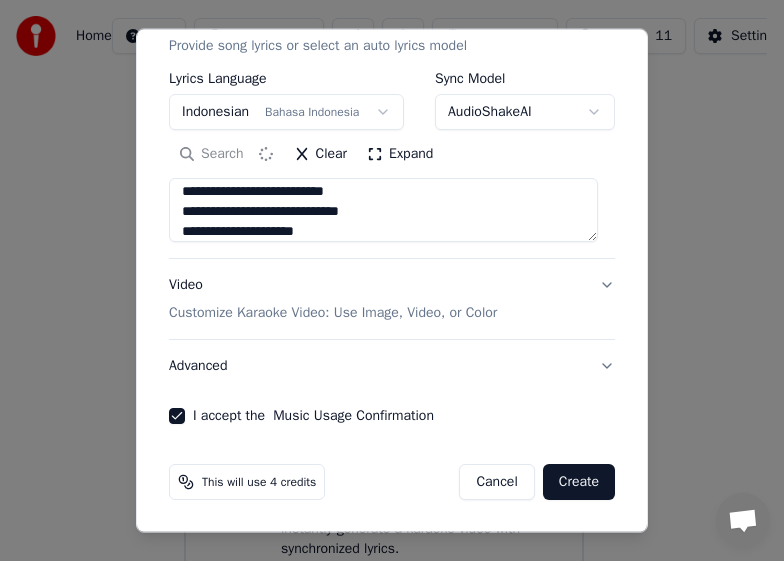 type on "**********" 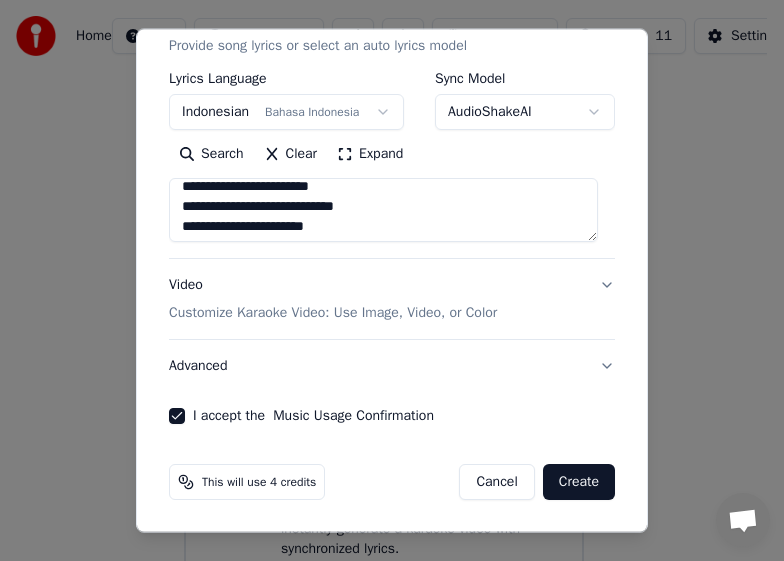 scroll, scrollTop: 0, scrollLeft: 0, axis: both 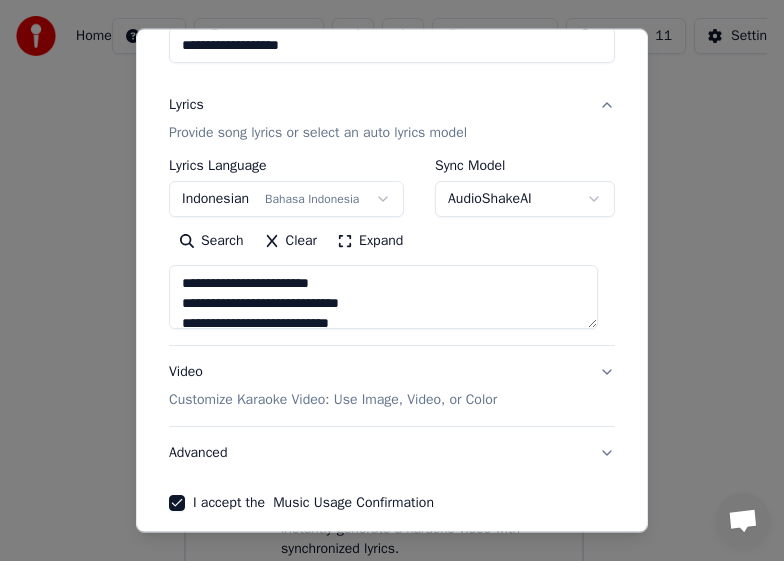 type on "**********" 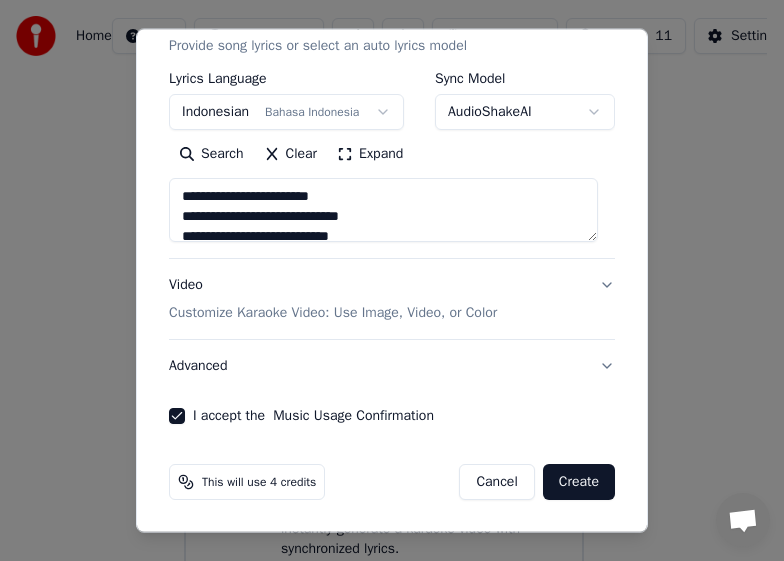 click on "Create" at bounding box center (579, 482) 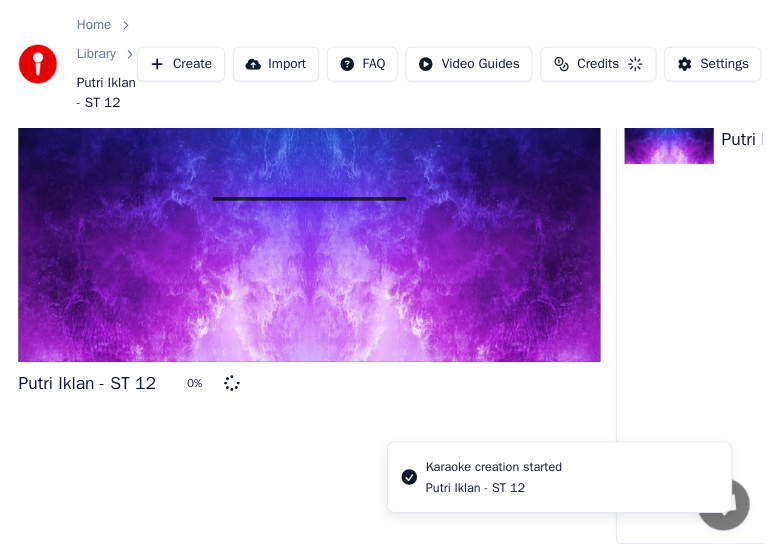 scroll, scrollTop: 96, scrollLeft: 0, axis: vertical 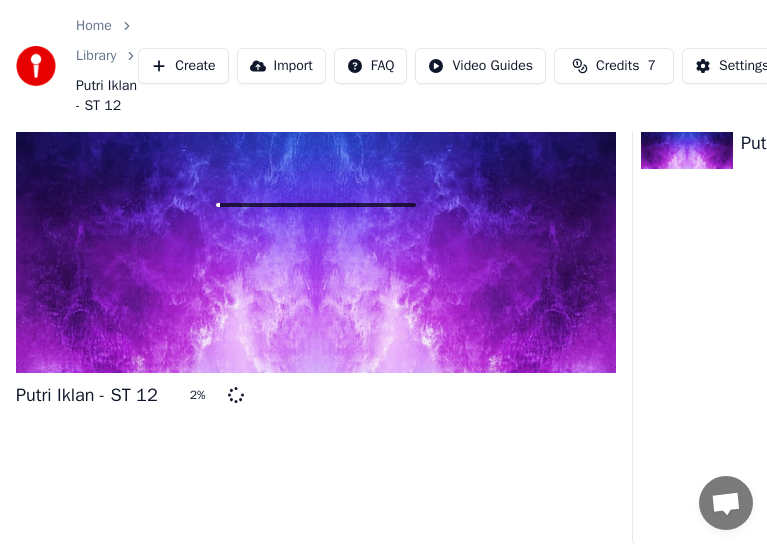 click at bounding box center [316, 205] 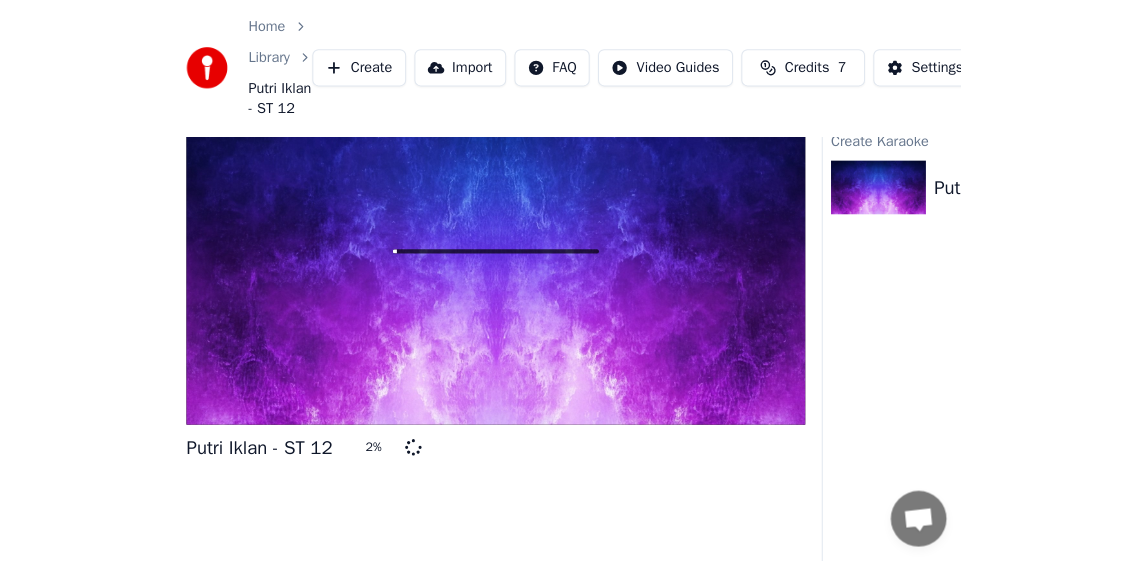 scroll, scrollTop: 0, scrollLeft: 0, axis: both 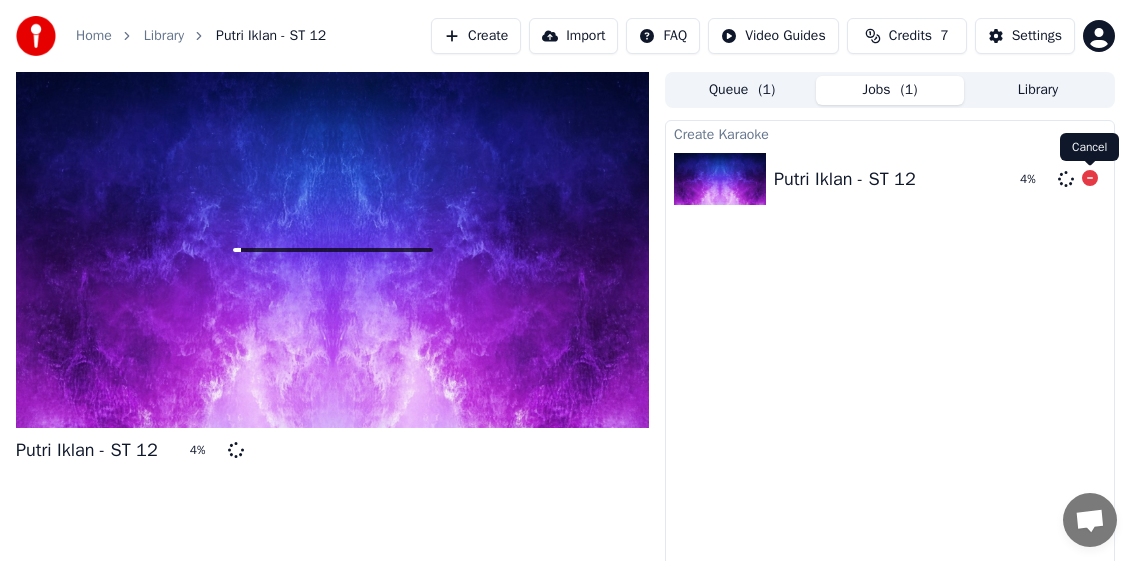 click 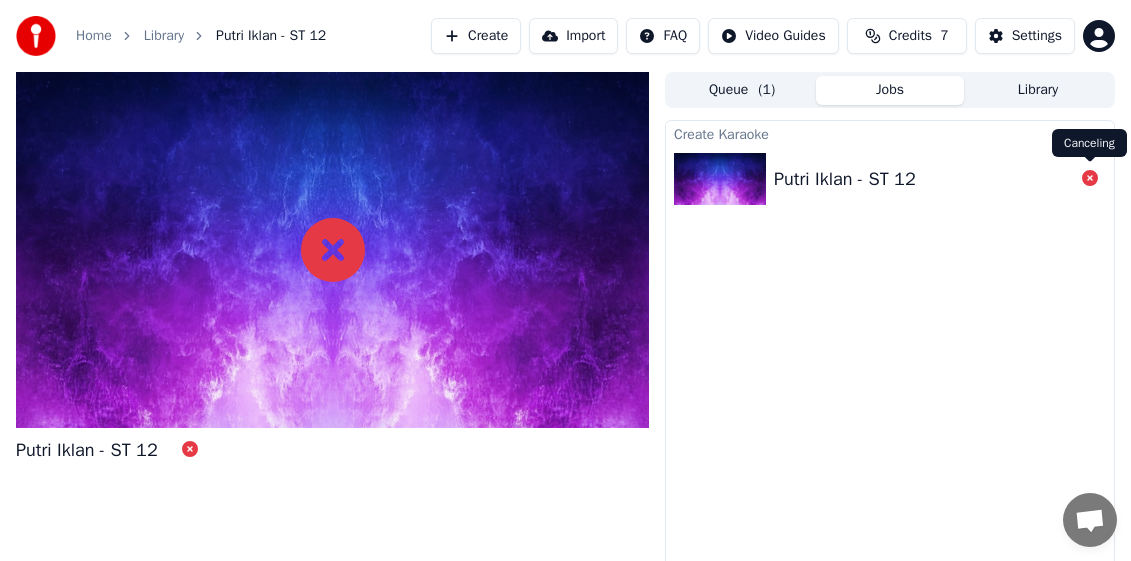 click 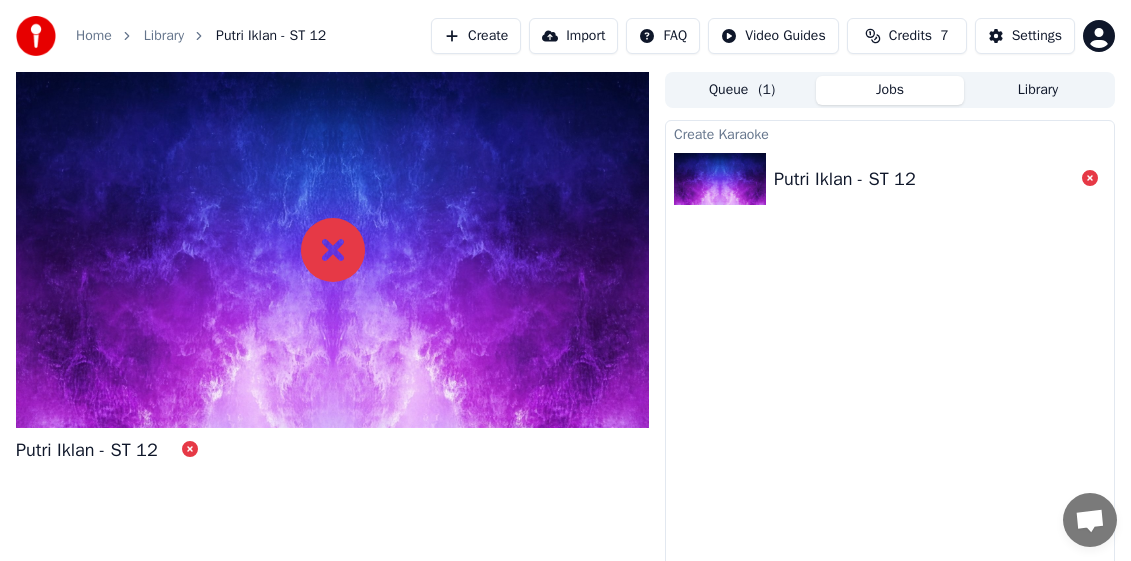 click 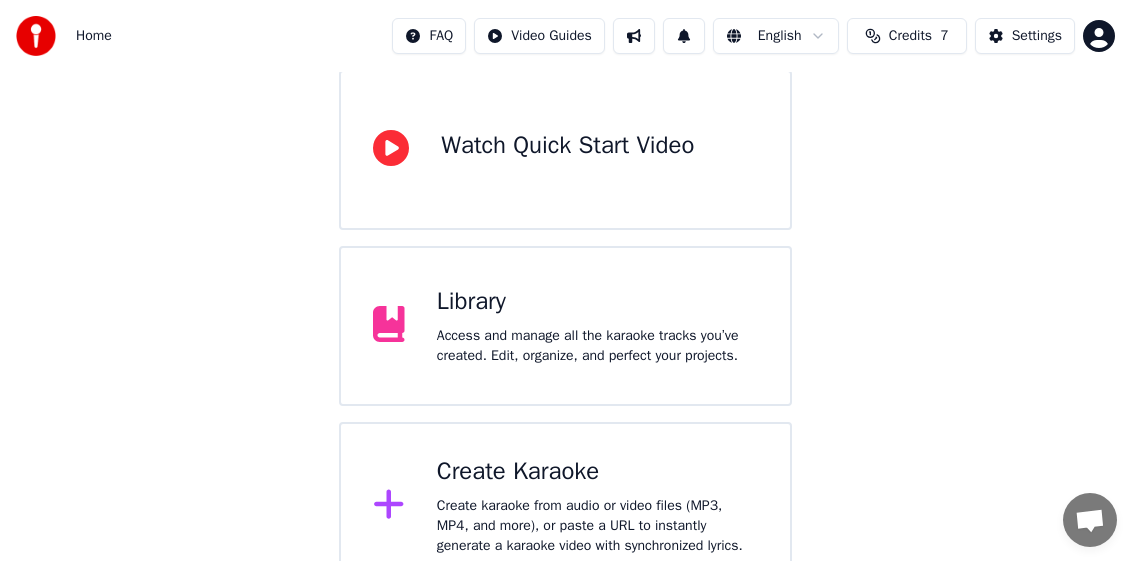 scroll, scrollTop: 215, scrollLeft: 0, axis: vertical 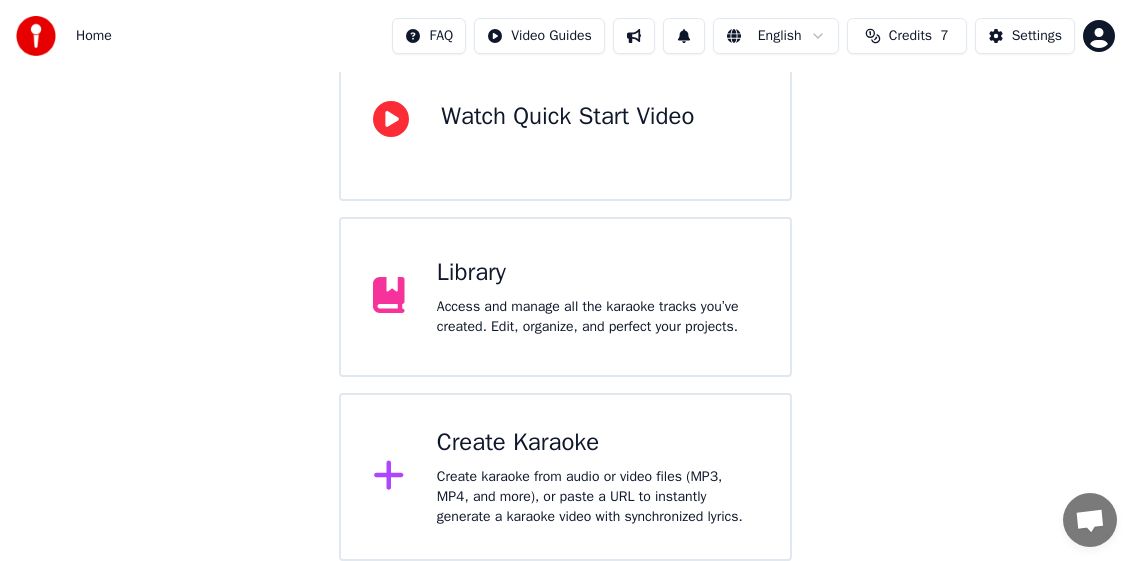 click on "Credits" at bounding box center [910, 36] 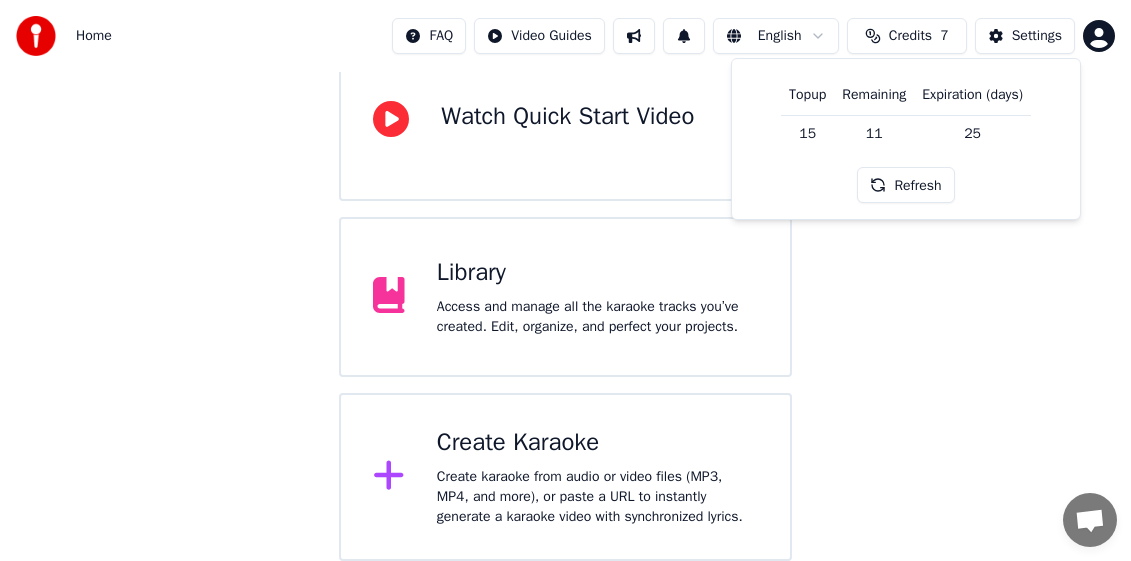 click on "Refresh" at bounding box center (905, 185) 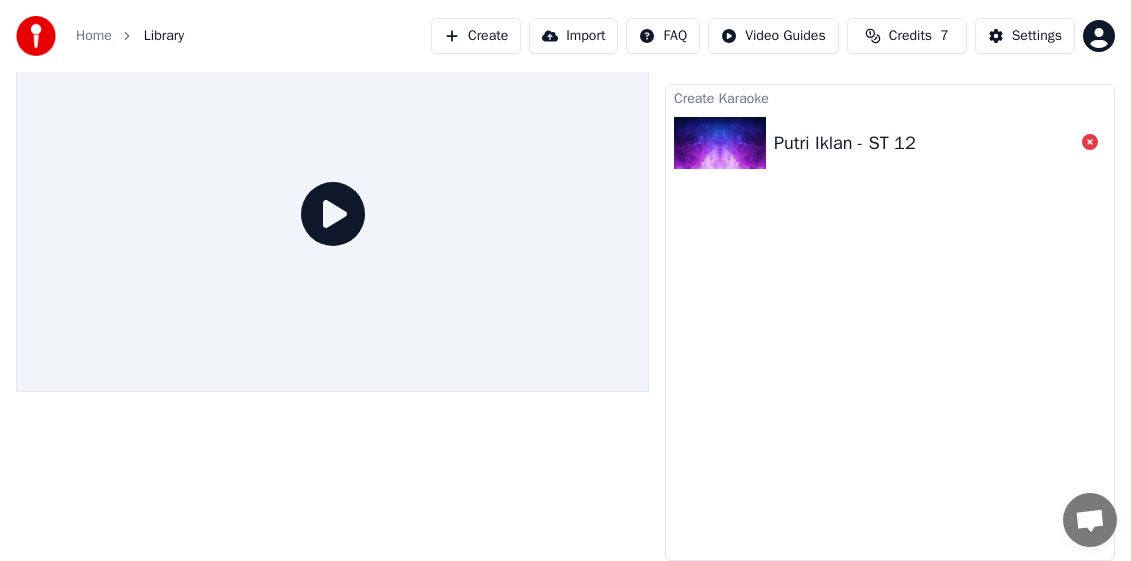 scroll, scrollTop: 36, scrollLeft: 0, axis: vertical 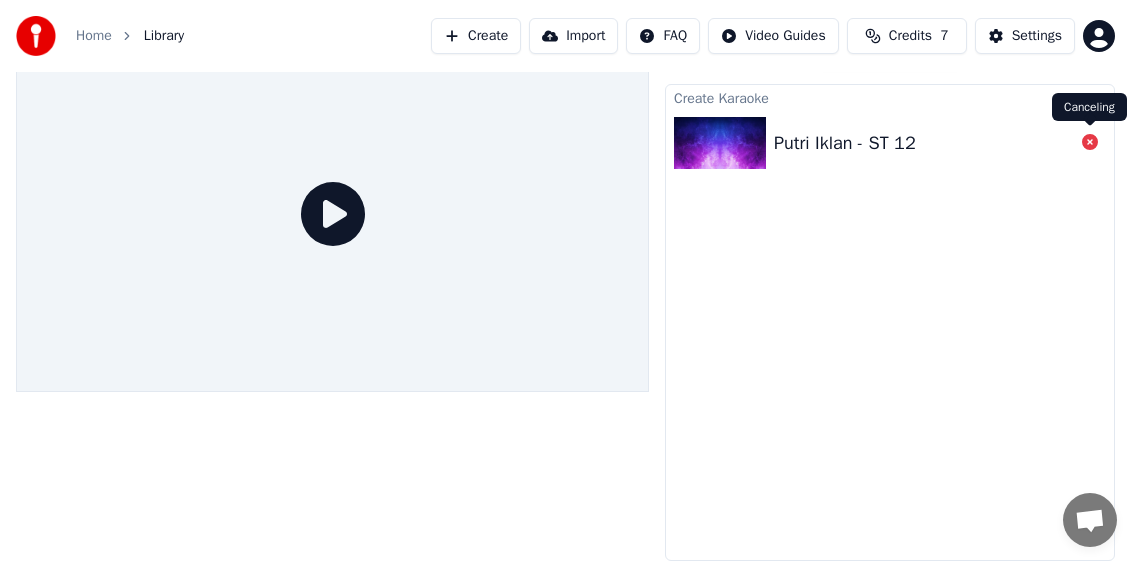 click 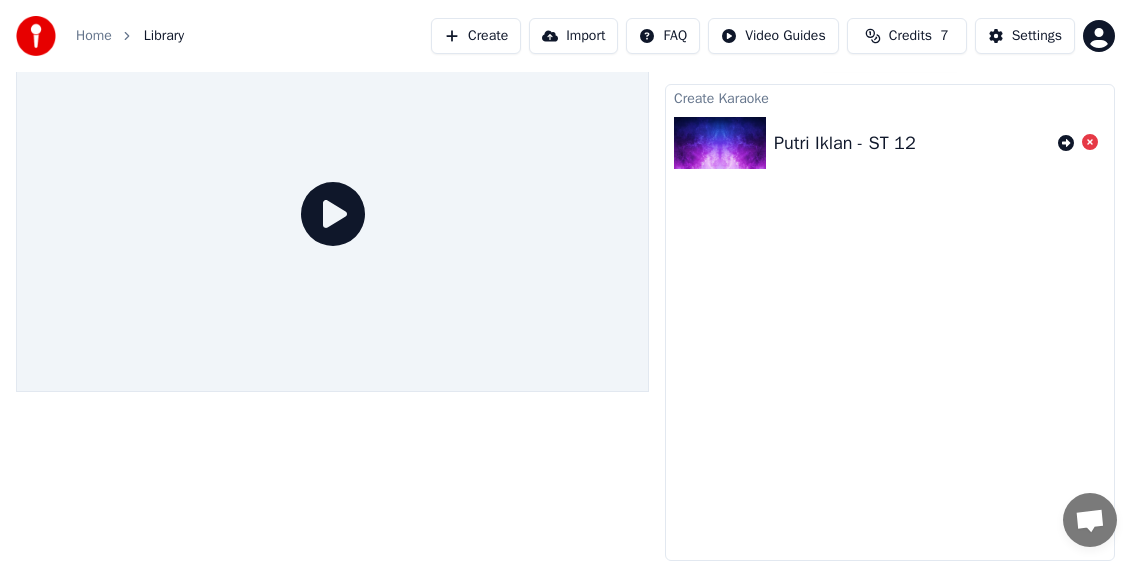 click 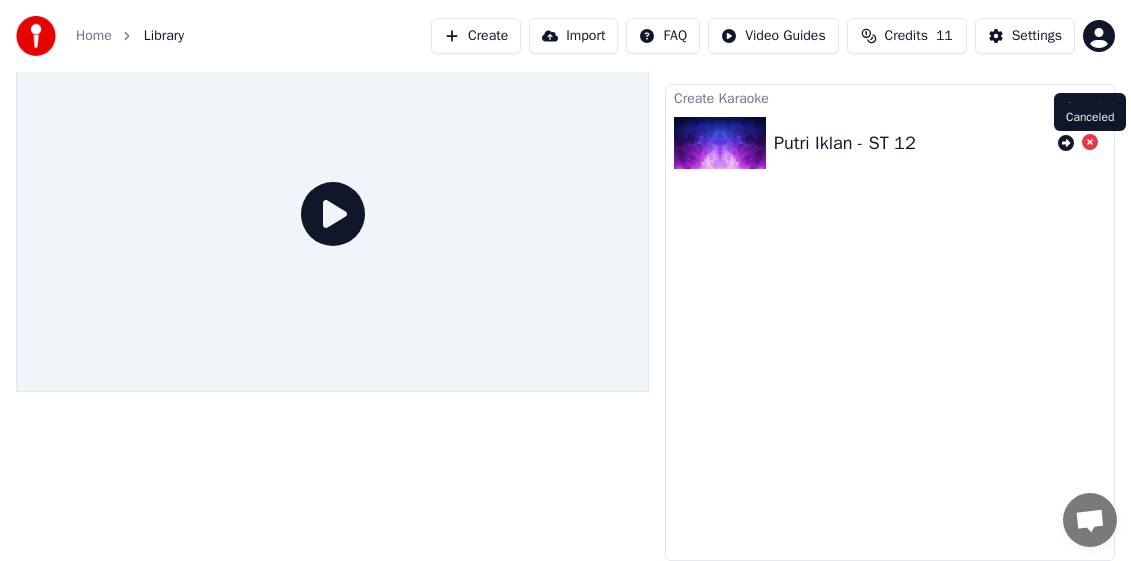 click 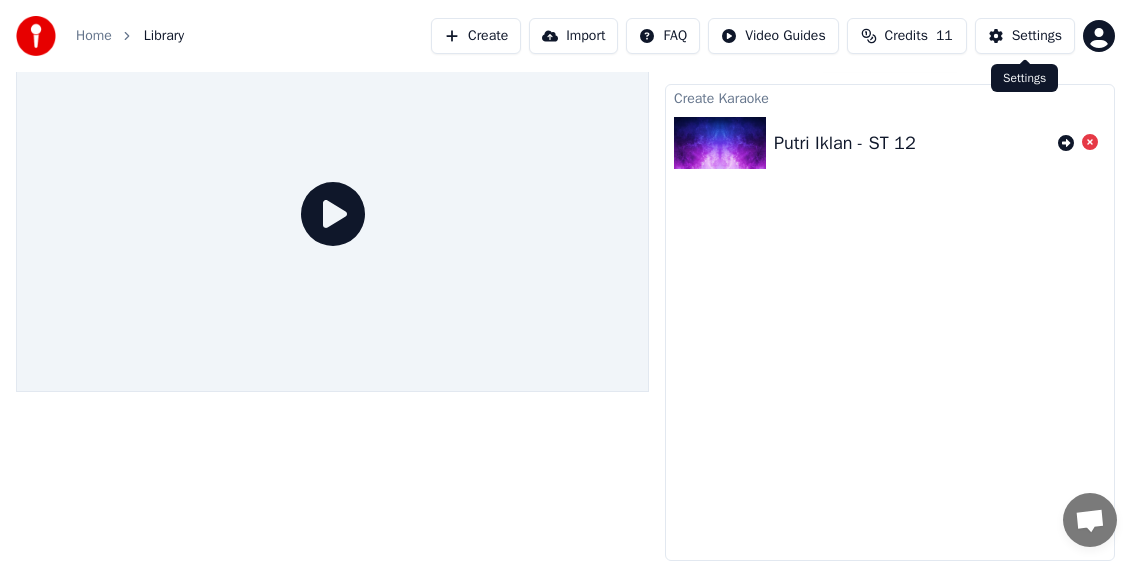 click on "Settings" at bounding box center [1037, 36] 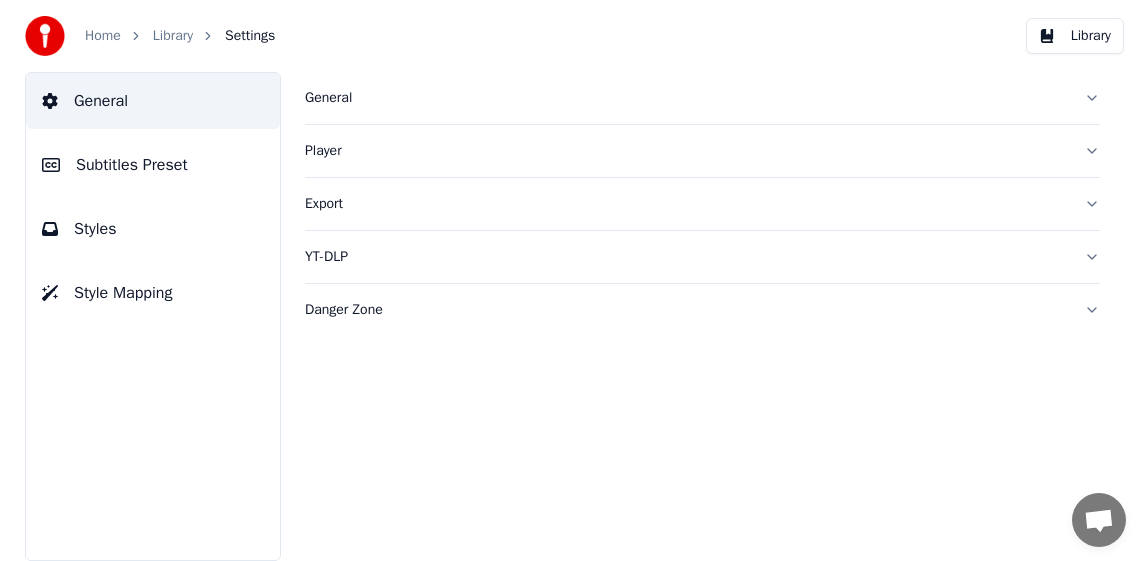 scroll, scrollTop: 0, scrollLeft: 0, axis: both 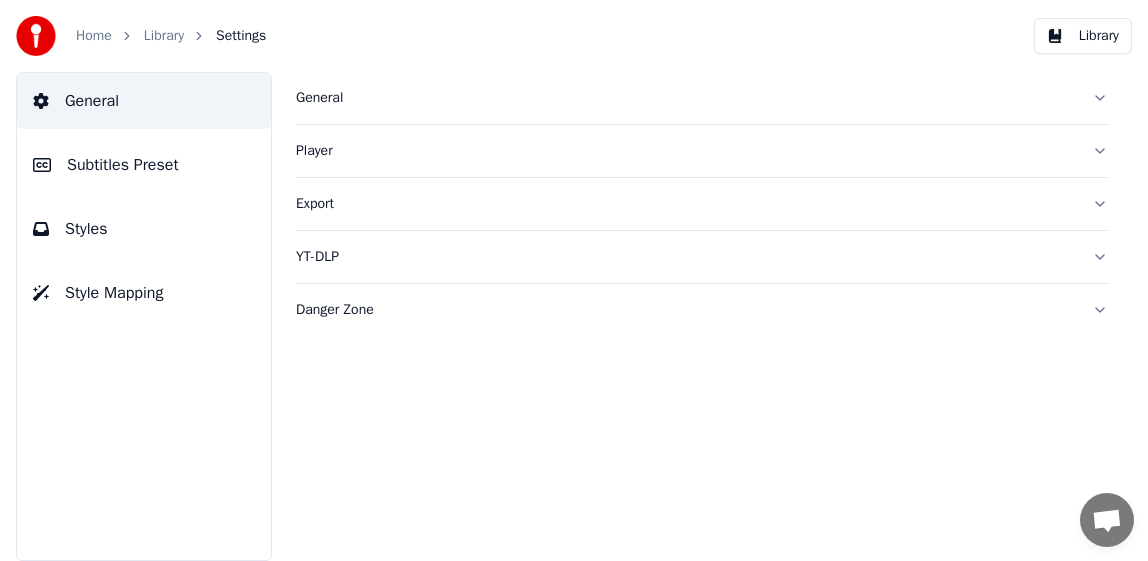 click on "Styles" at bounding box center [86, 229] 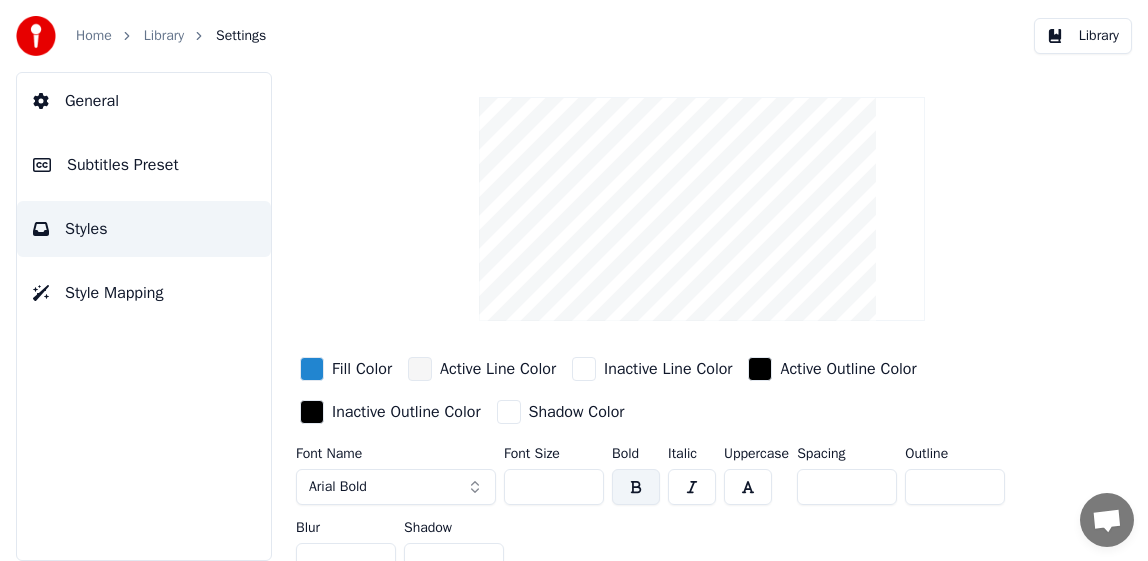 scroll, scrollTop: 106, scrollLeft: 0, axis: vertical 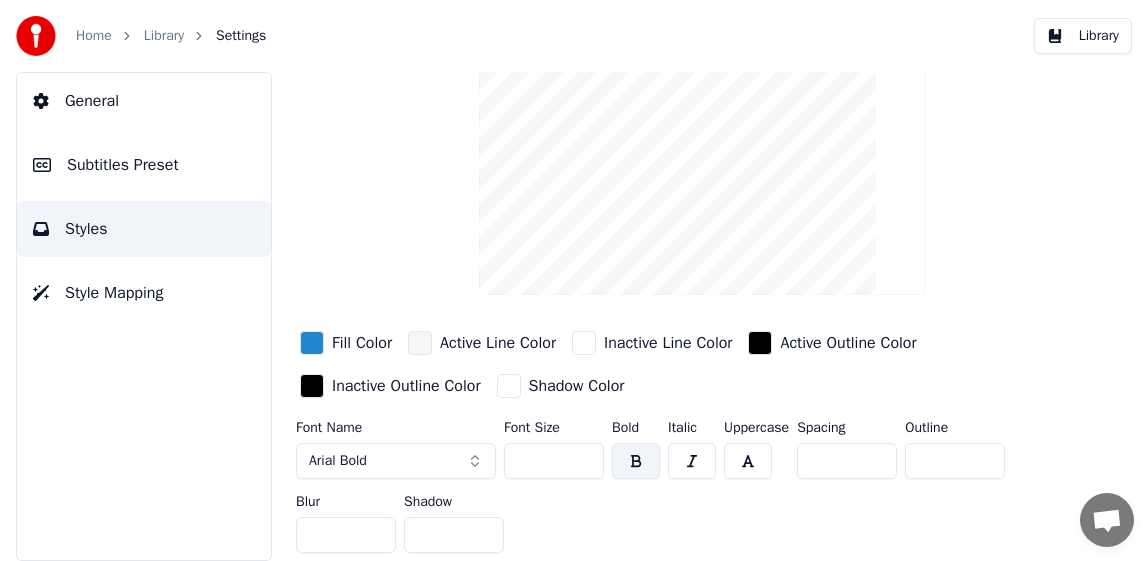 click on "Subtitles Preset" at bounding box center [123, 165] 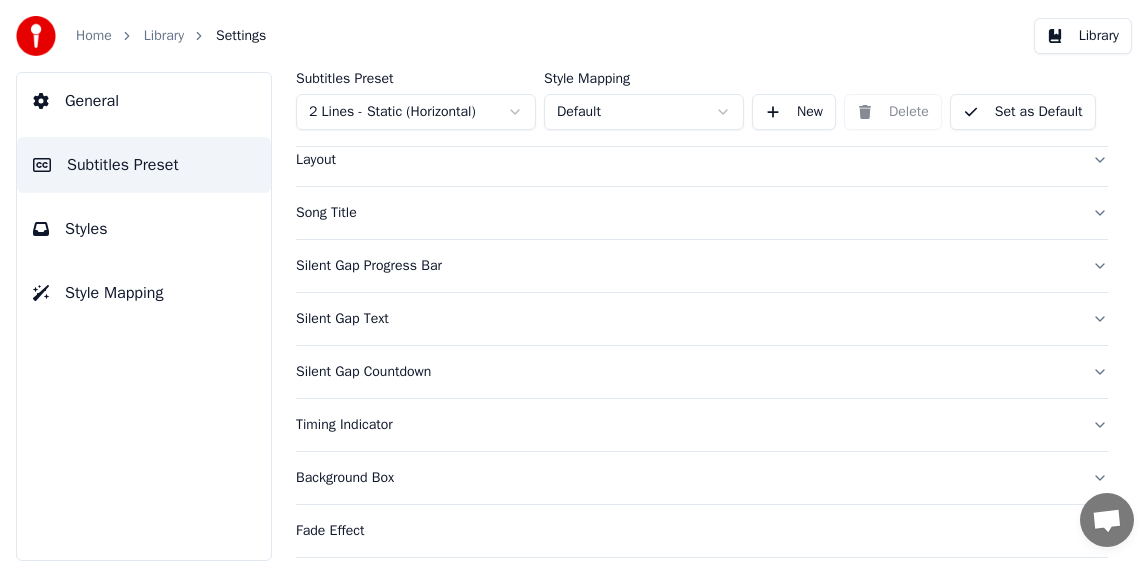 click on "General" at bounding box center (92, 101) 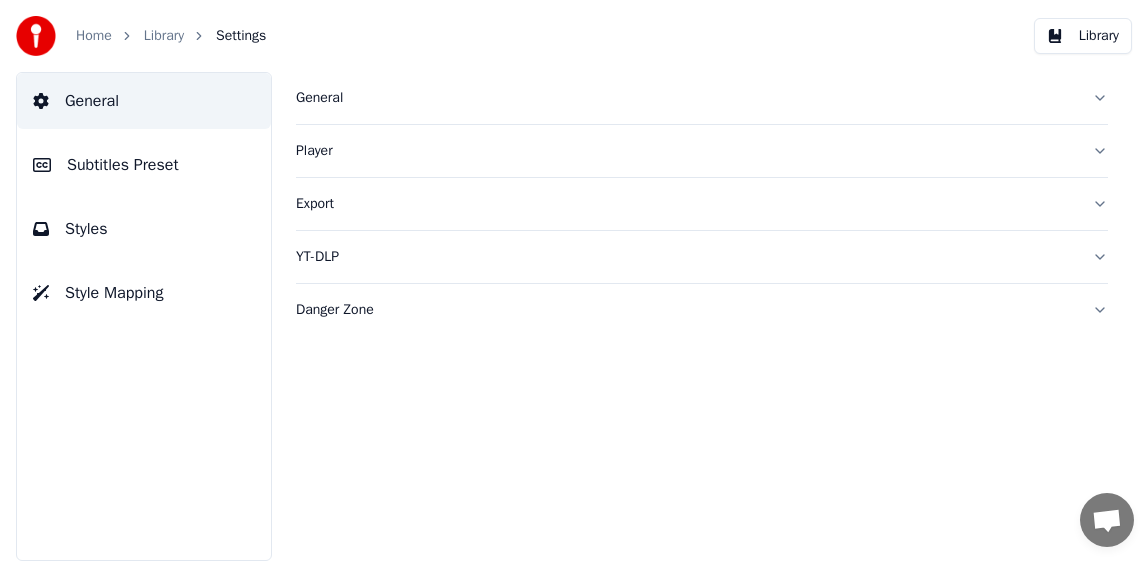 click on "Style Mapping" at bounding box center (114, 293) 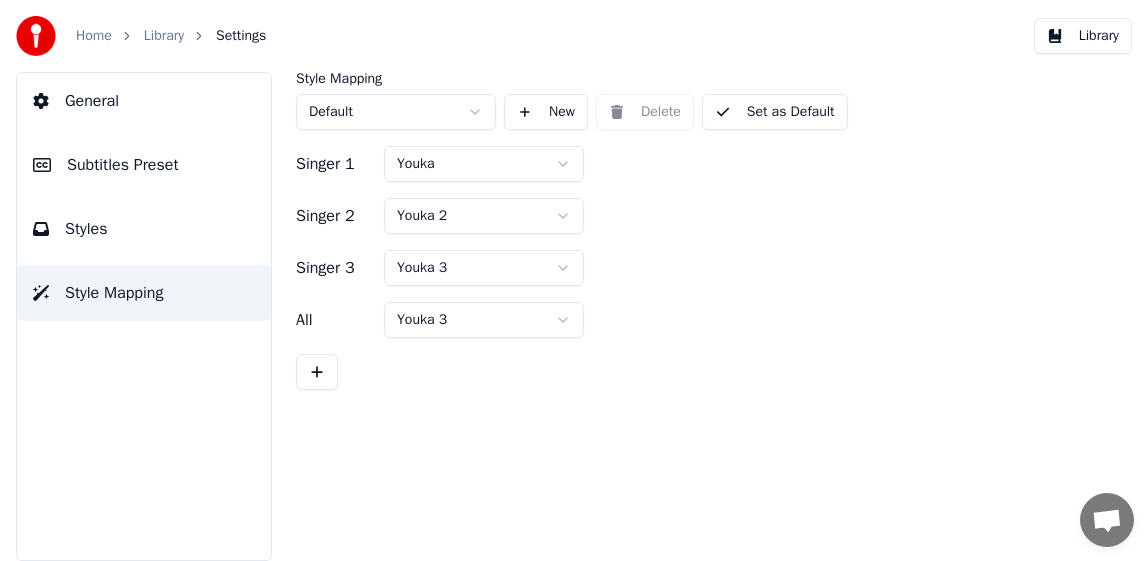 click on "Styles" at bounding box center [86, 229] 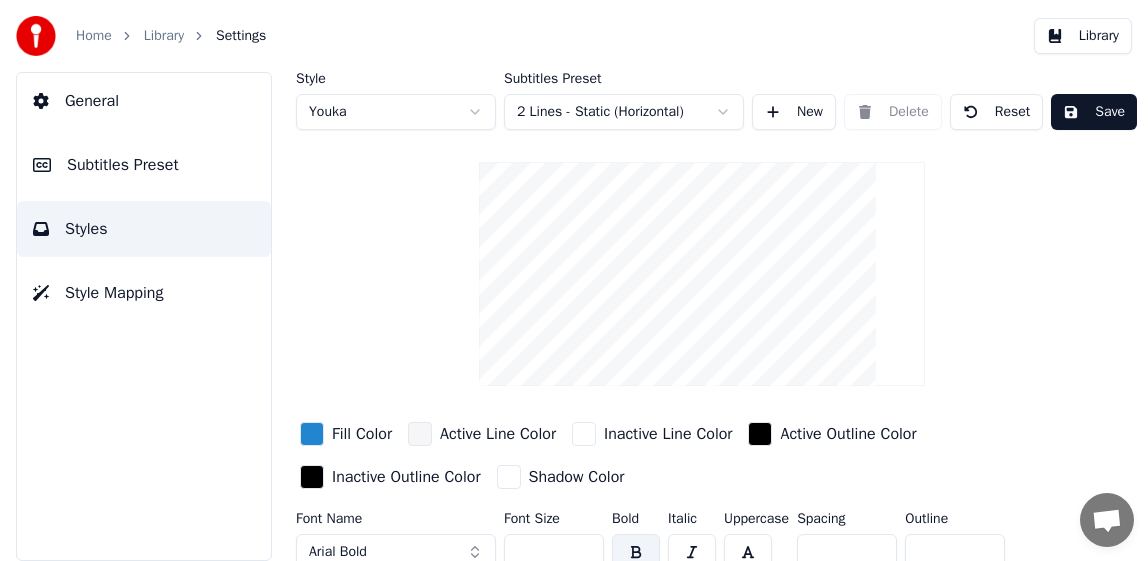 click at bounding box center [702, 274] 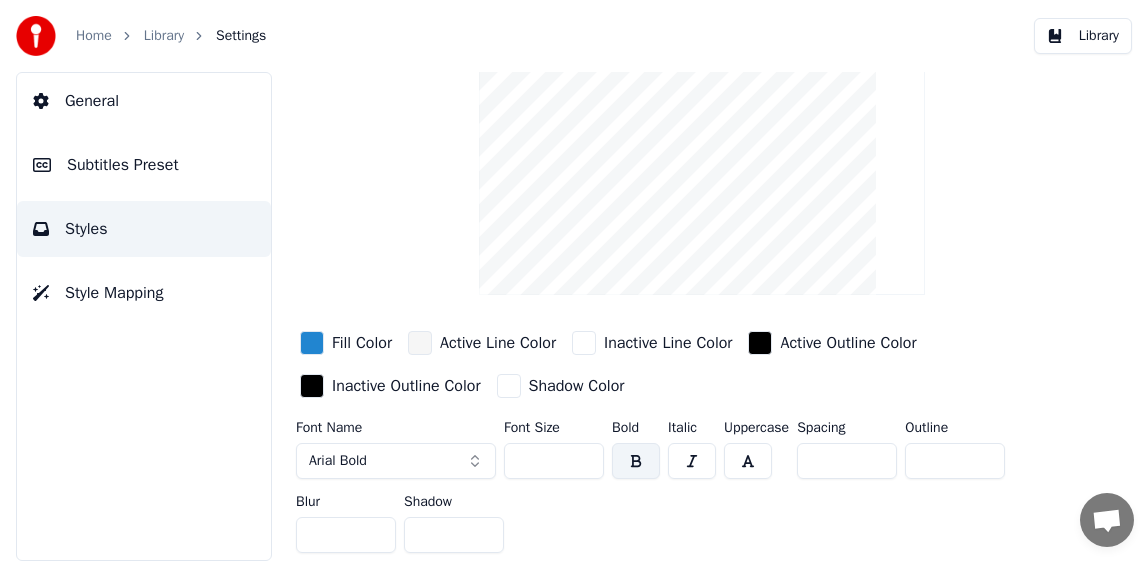 scroll, scrollTop: 0, scrollLeft: 0, axis: both 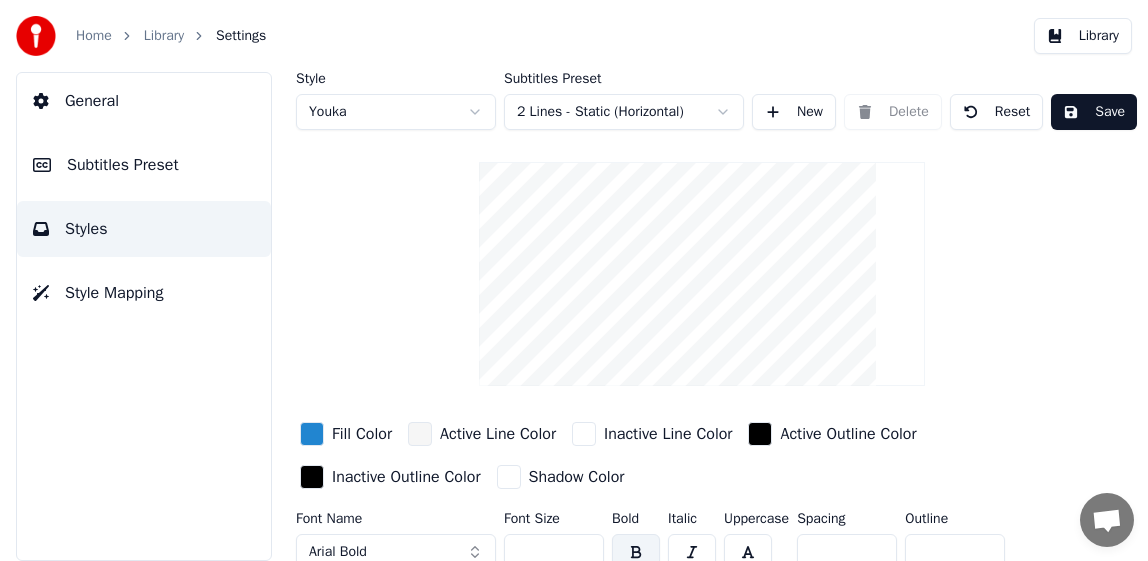 click on "Home Library Settings Library General Subtitles Preset Styles Style Mapping Style Youka Subtitles Preset 2 Lines - Static (Horizontal) New Delete Reset Save Fill Color Active Line Color Inactive Line Color Active Outline Color Inactive Outline Color Shadow Color Font Name Arial Bold Font Size ** Bold Italic Uppercase Spacing * Outline * Blur * Shadow *" at bounding box center (574, 280) 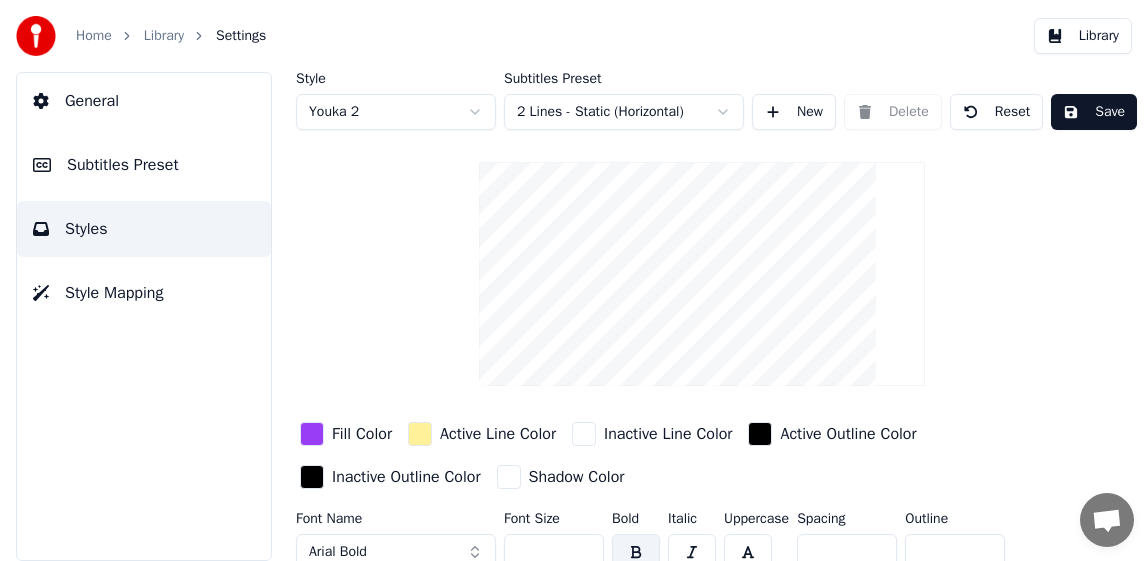 click on "Home Library Settings Library General Subtitles Preset Styles Style Mapping Style Youka 2 Subtitles Preset 2 Lines - Static (Horizontal) New Delete Reset Save Fill Color Active Line Color Inactive Line Color Active Outline Color Inactive Outline Color Shadow Color Font Name Arial Bold Font Size ** Bold Italic Uppercase Spacing * Outline * Blur * Shadow *" at bounding box center [574, 280] 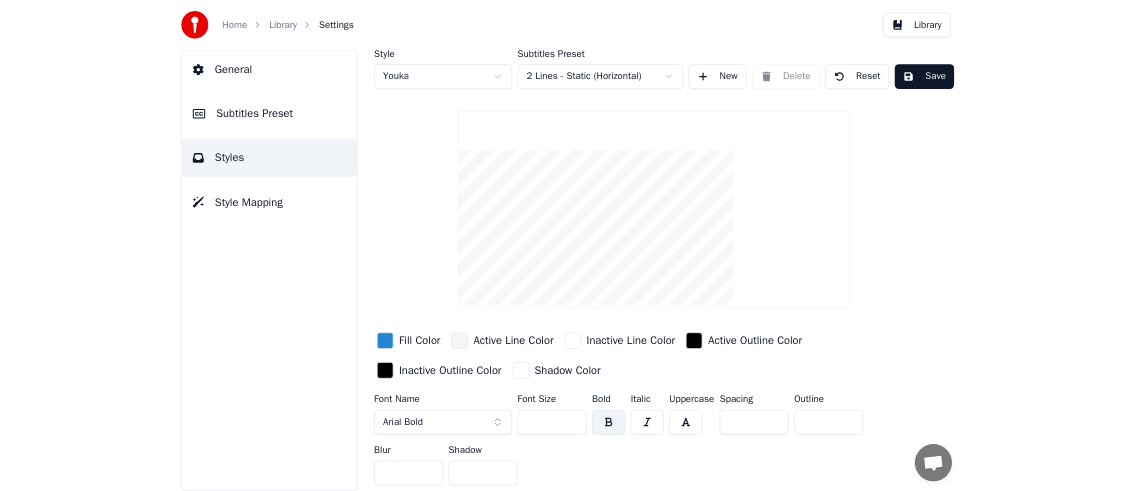 scroll, scrollTop: 0, scrollLeft: 0, axis: both 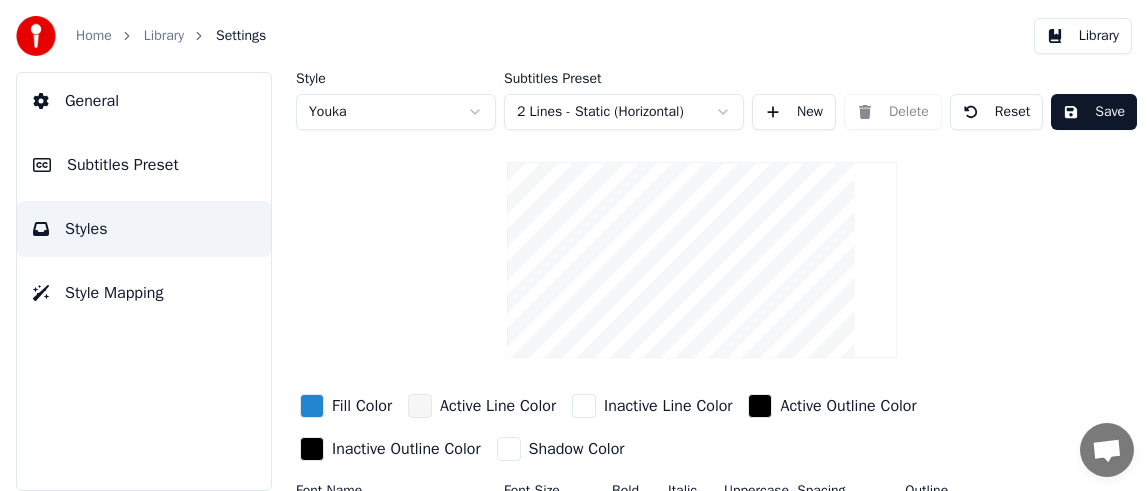 click on "General" at bounding box center (92, 101) 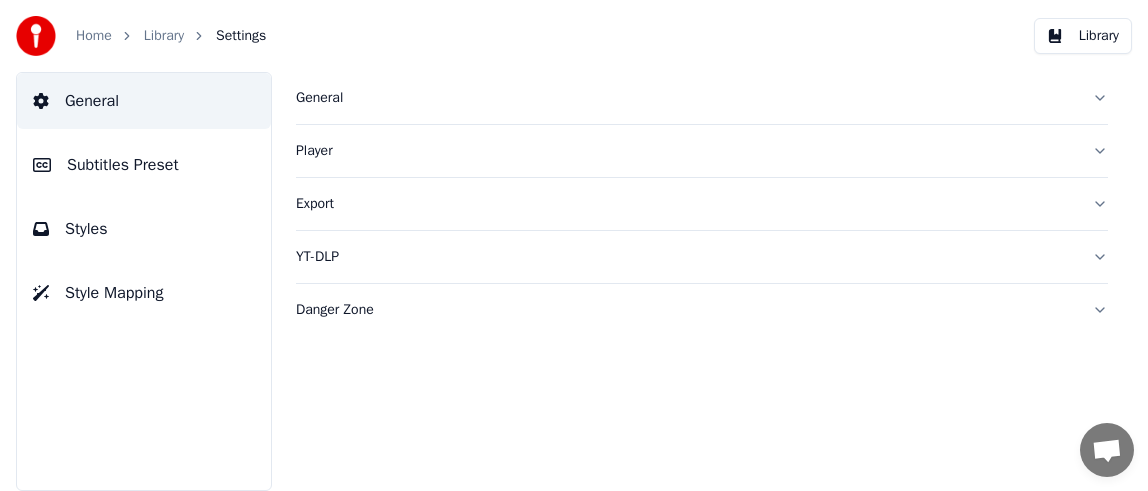 click on "Home" at bounding box center (94, 36) 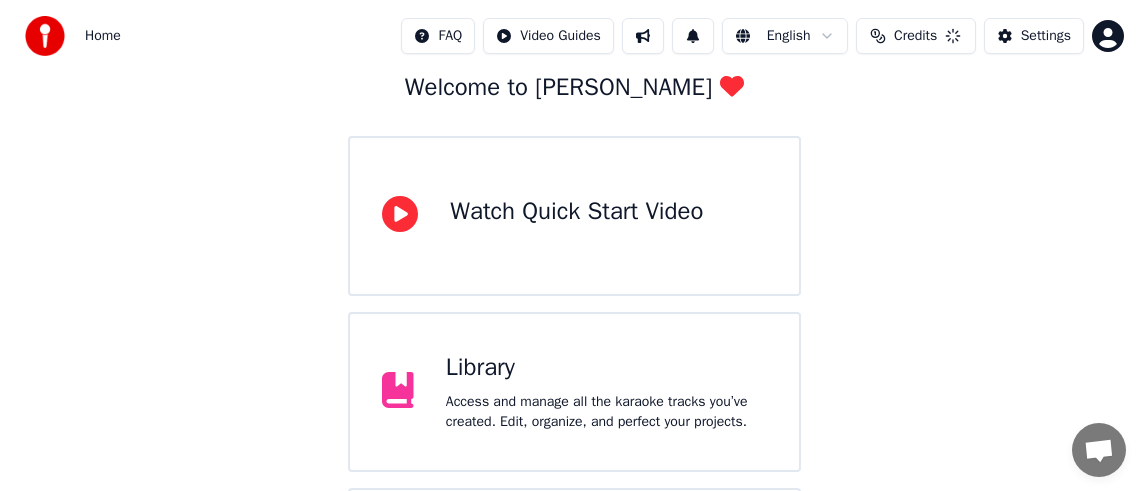 scroll, scrollTop: 285, scrollLeft: 0, axis: vertical 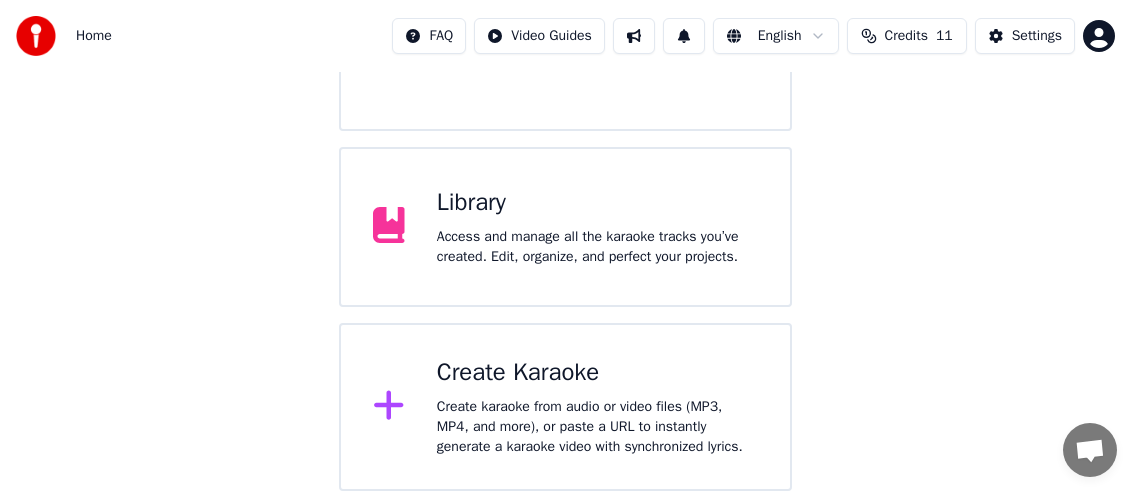 click on "Create karaoke from audio or video files (MP3, MP4, and more), or paste a URL to instantly generate a karaoke video with synchronized lyrics." at bounding box center (597, 427) 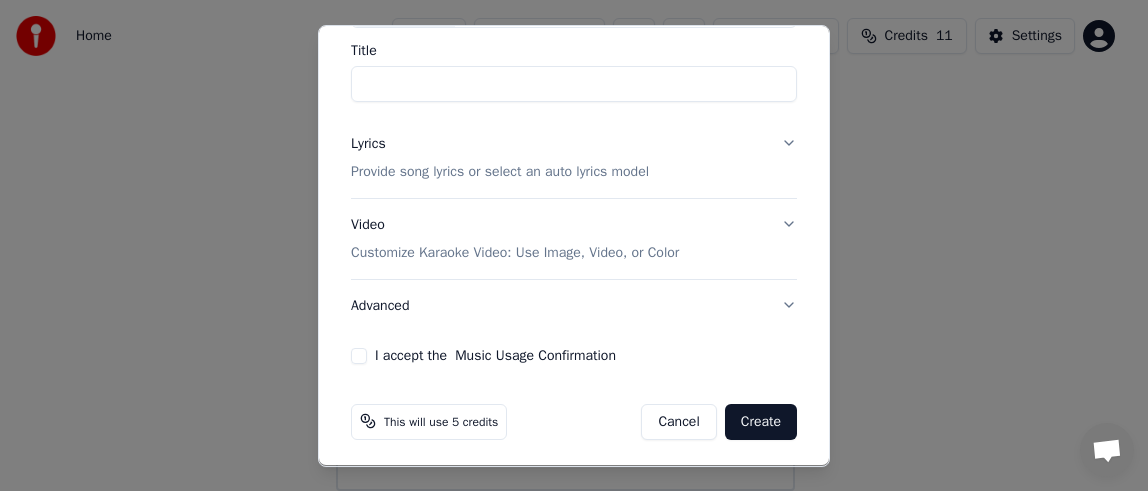scroll, scrollTop: 164, scrollLeft: 0, axis: vertical 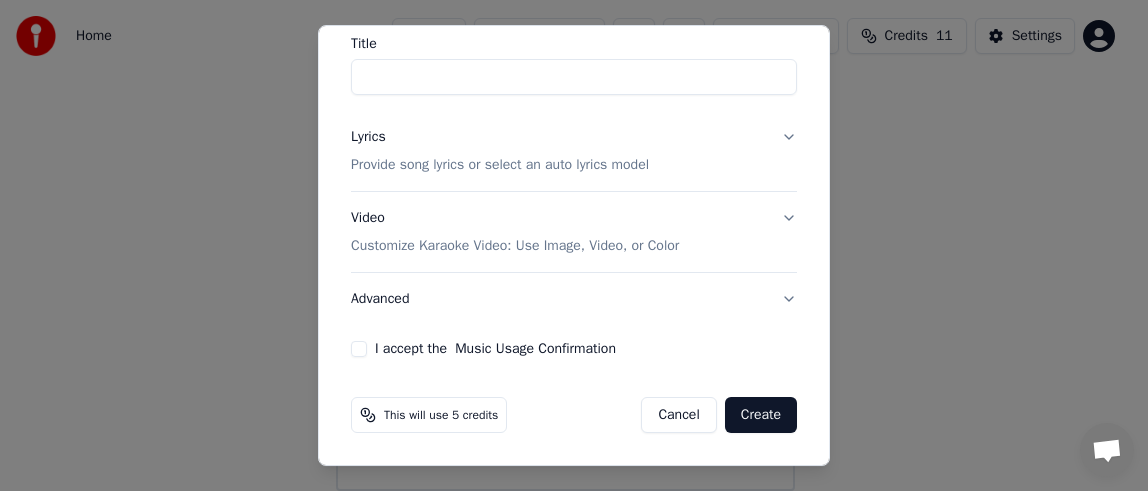 click on "Customize Karaoke Video: Use Image, Video, or Color" at bounding box center (515, 246) 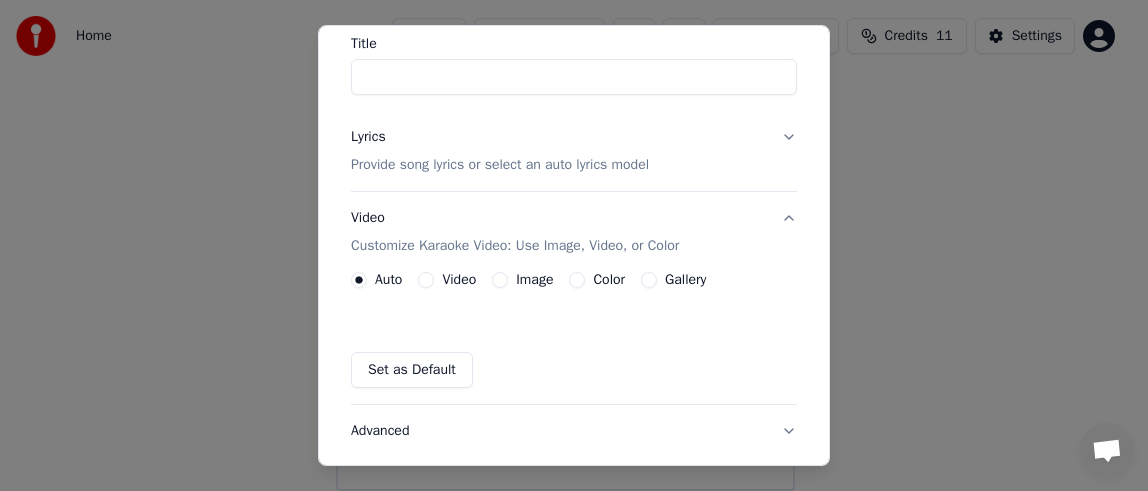 click on "Color" at bounding box center [609, 280] 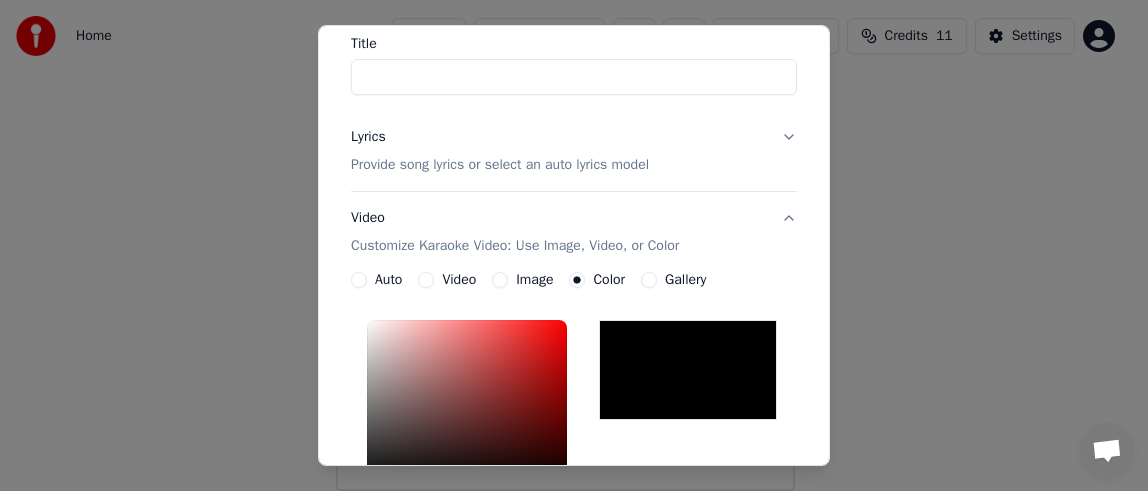 click at bounding box center (688, 370) 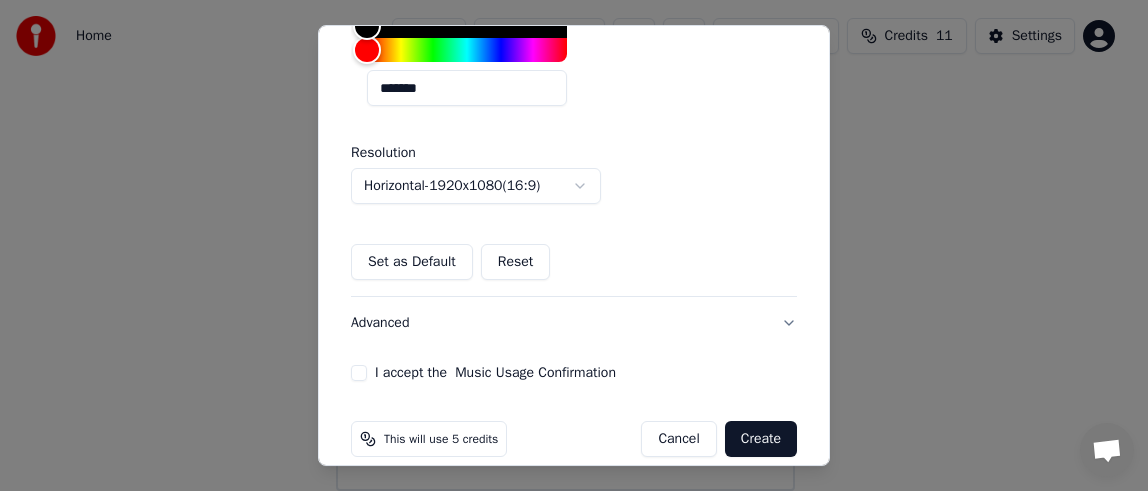 scroll, scrollTop: 646, scrollLeft: 0, axis: vertical 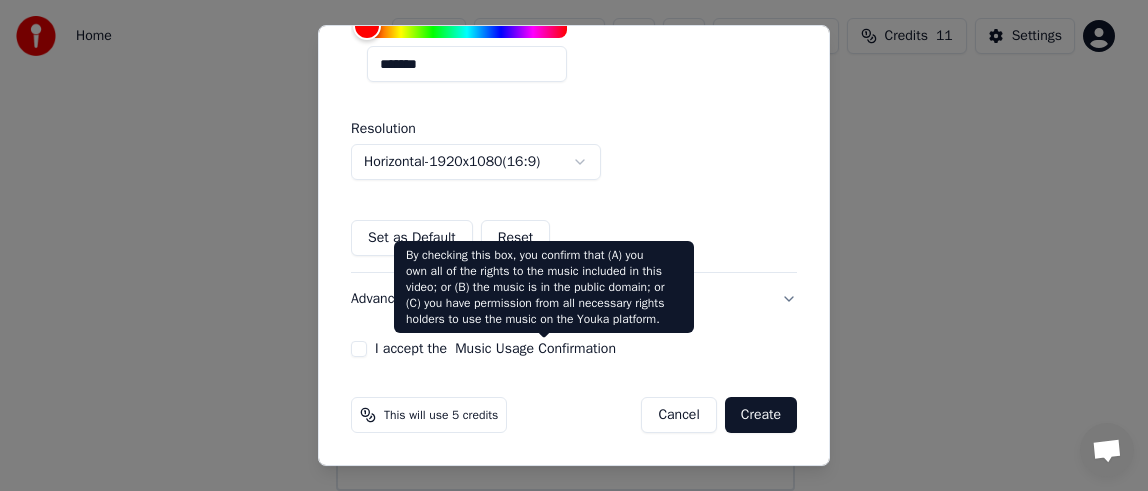 click on "Music Usage Confirmation" at bounding box center [535, 349] 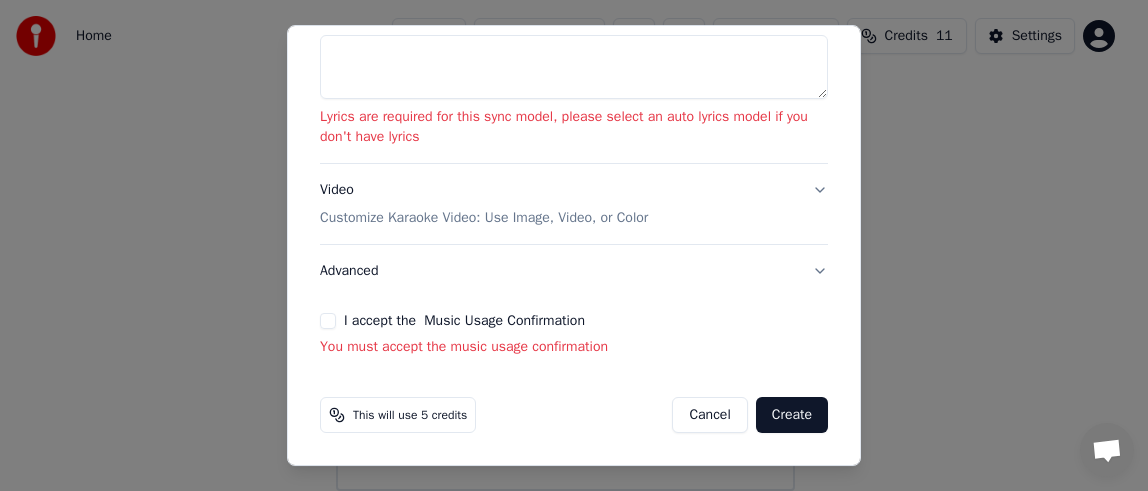 scroll, scrollTop: 482, scrollLeft: 0, axis: vertical 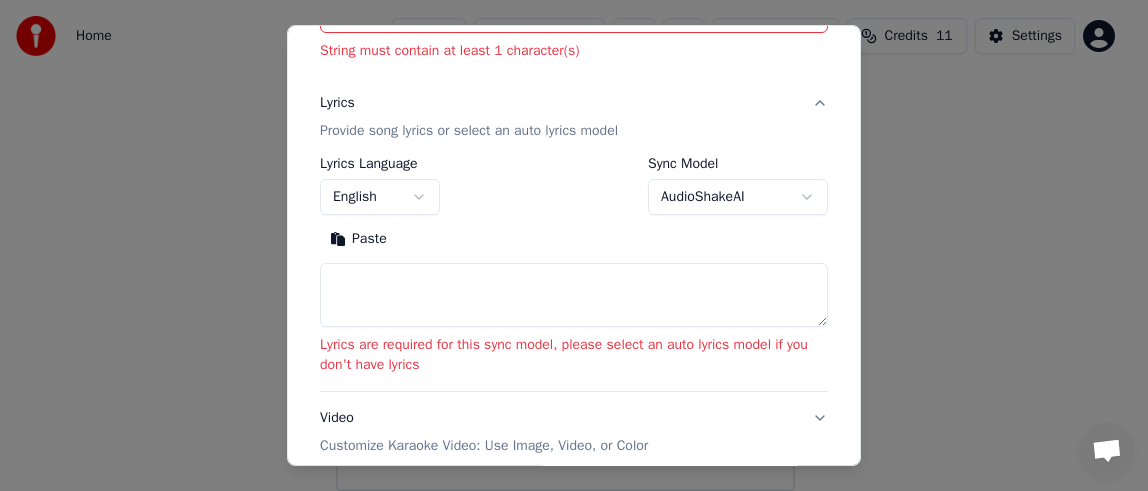 click at bounding box center (574, 295) 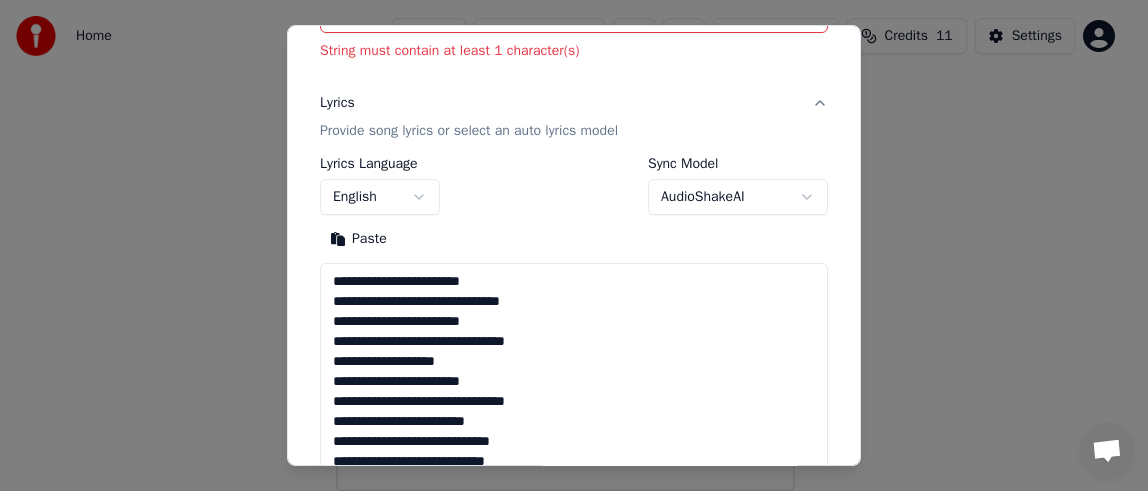 scroll, scrollTop: 566, scrollLeft: 0, axis: vertical 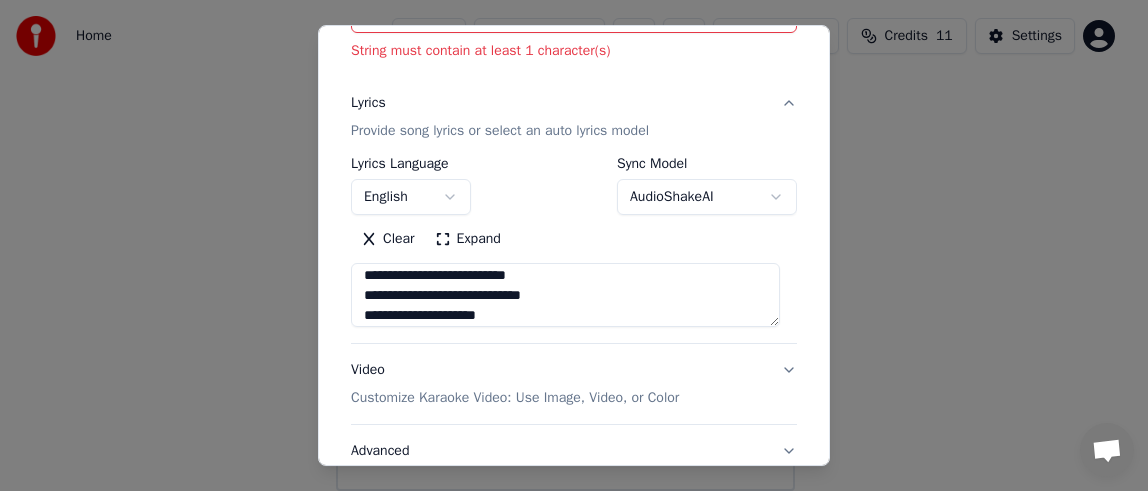 type on "**********" 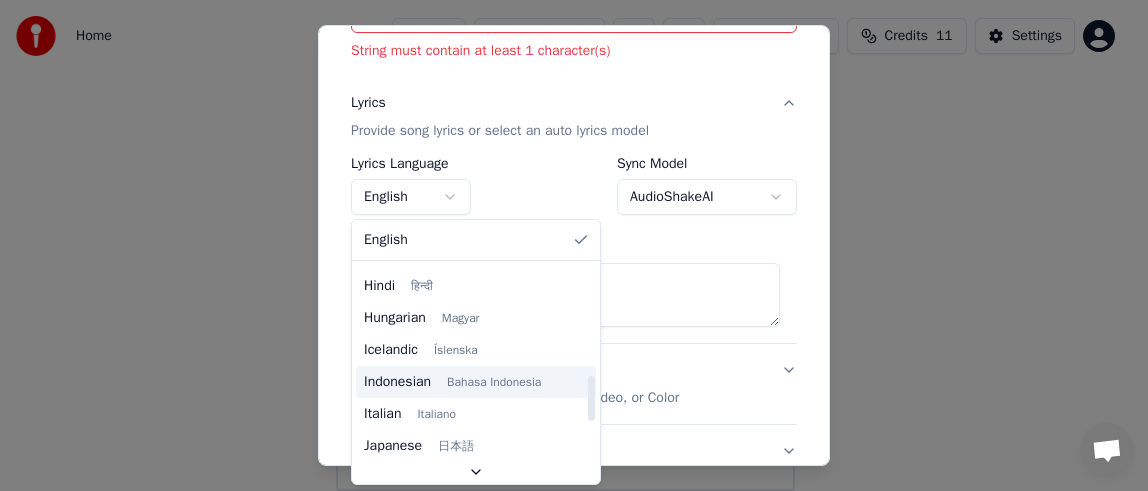 scroll, scrollTop: 700, scrollLeft: 0, axis: vertical 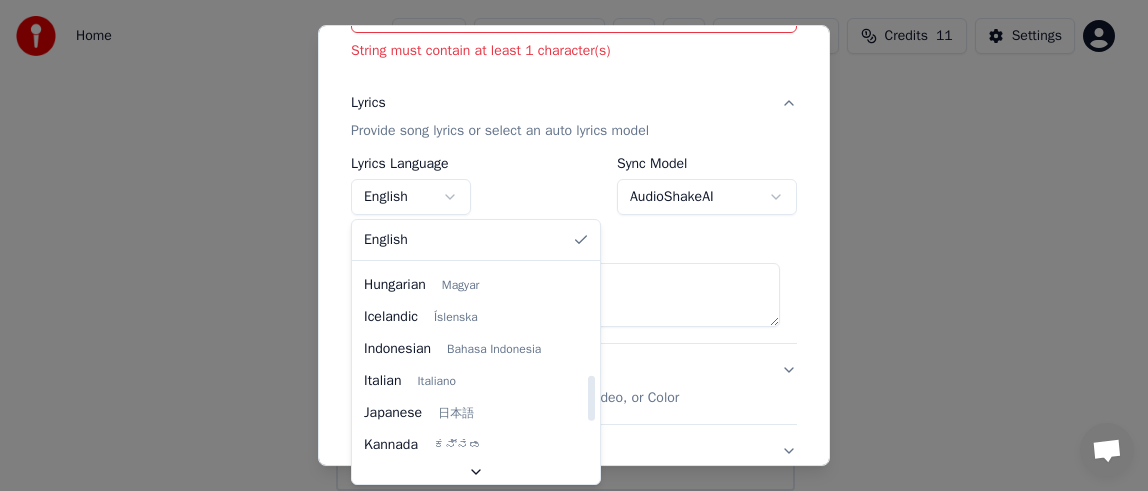 select on "**" 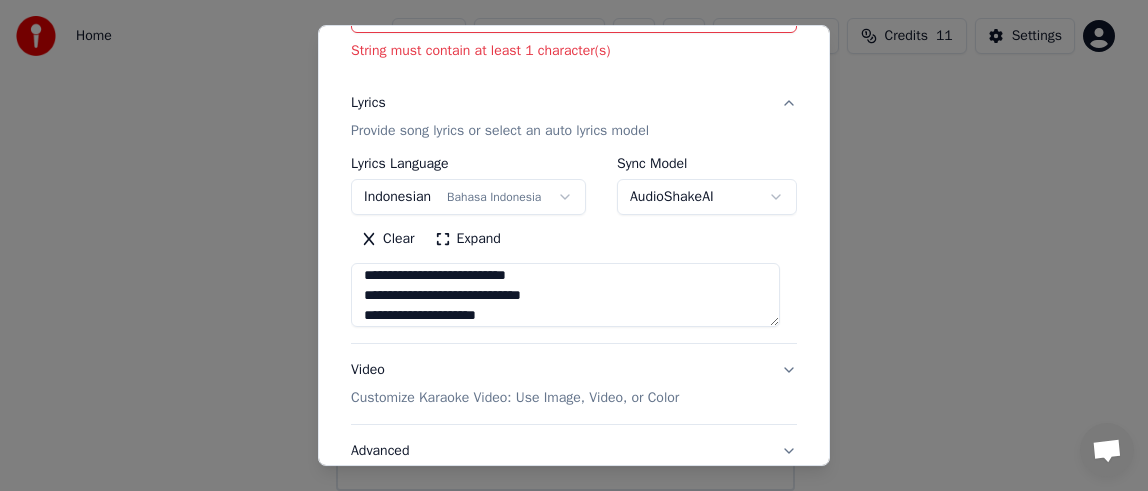 scroll, scrollTop: 0, scrollLeft: 0, axis: both 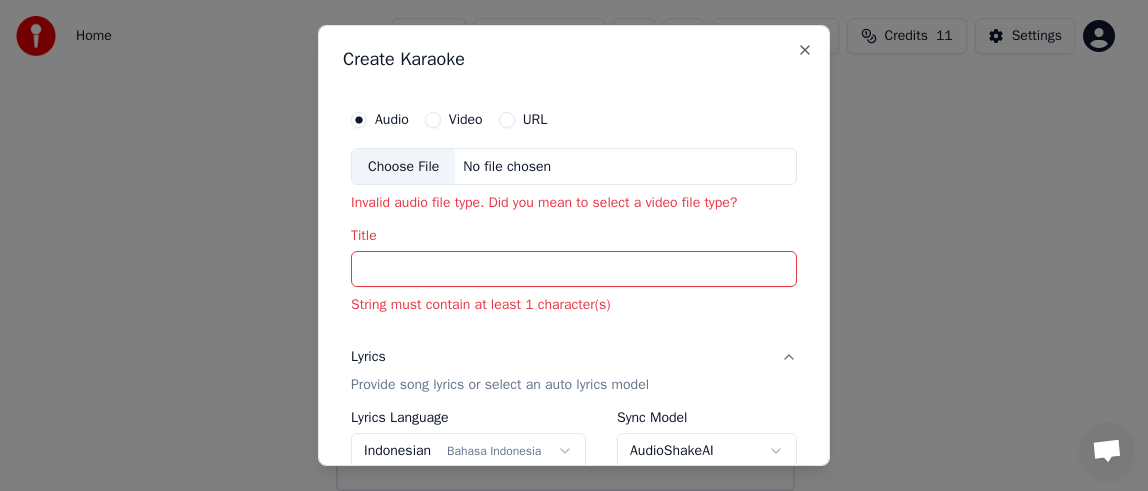 click on "Choose File" at bounding box center (403, 167) 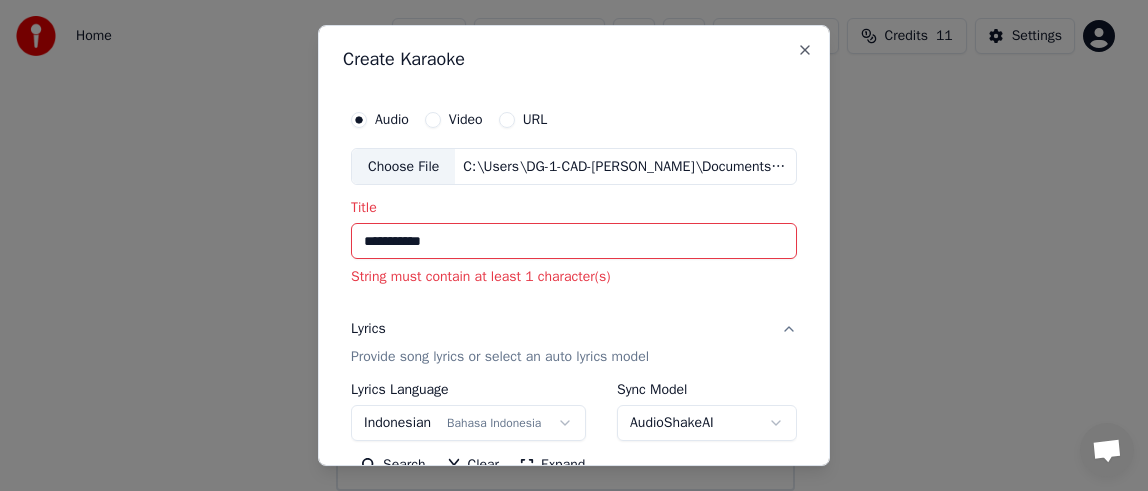 click on "**********" at bounding box center (574, 242) 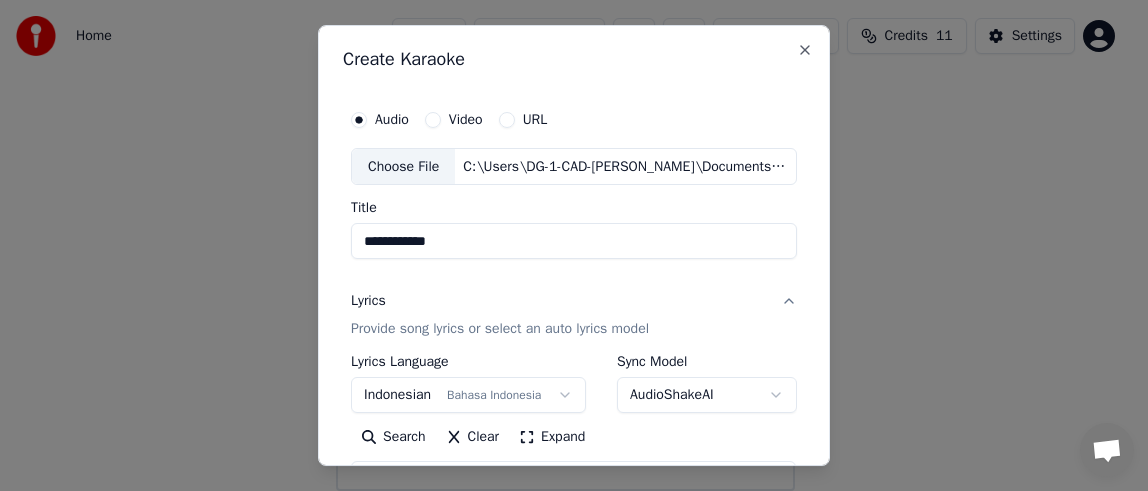 click on "**********" at bounding box center [574, 242] 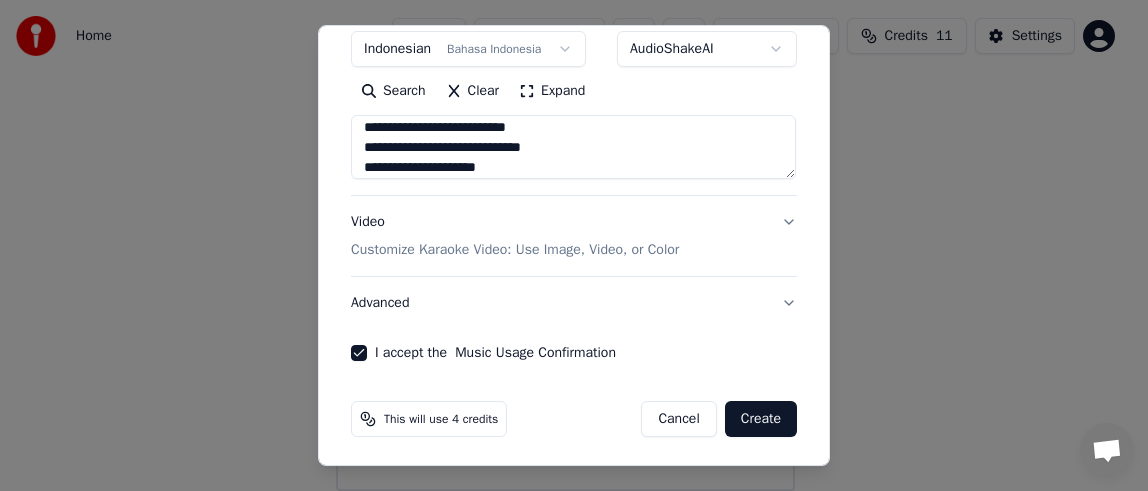 scroll, scrollTop: 350, scrollLeft: 0, axis: vertical 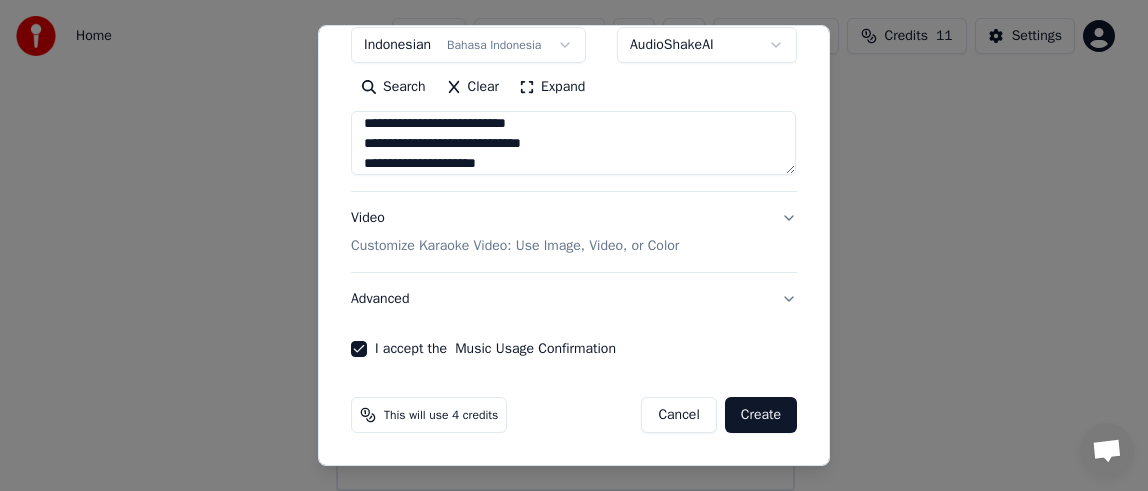 type on "**********" 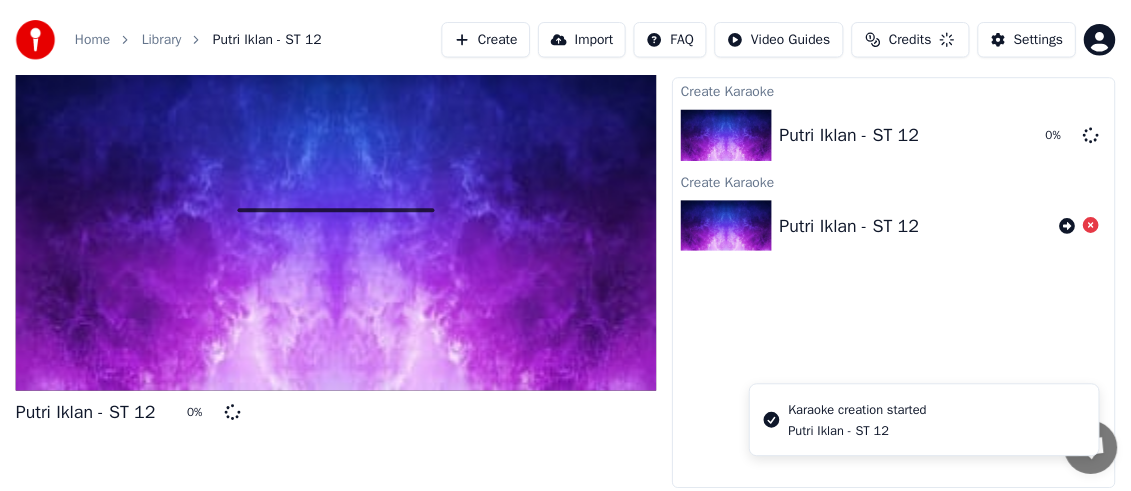 scroll, scrollTop: 46, scrollLeft: 0, axis: vertical 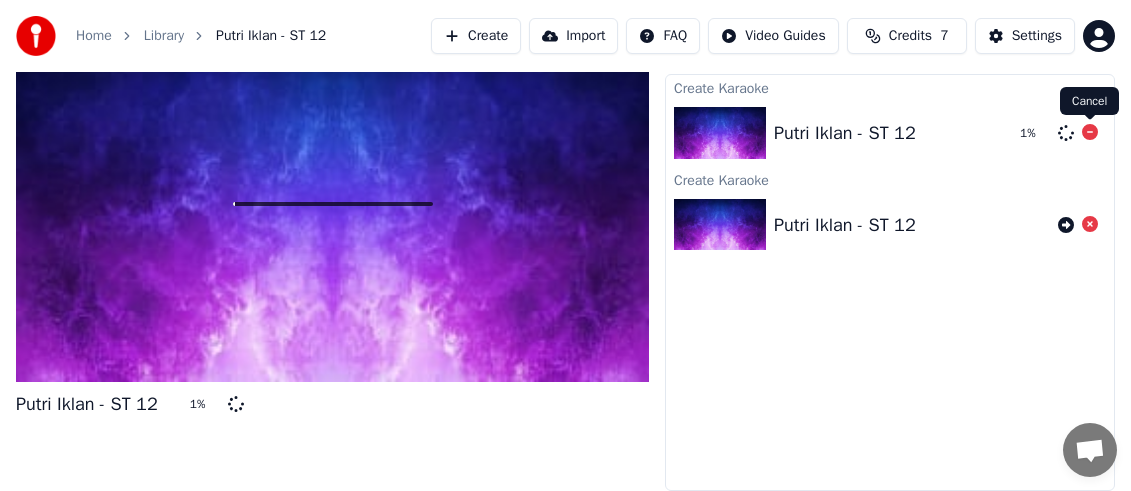 click 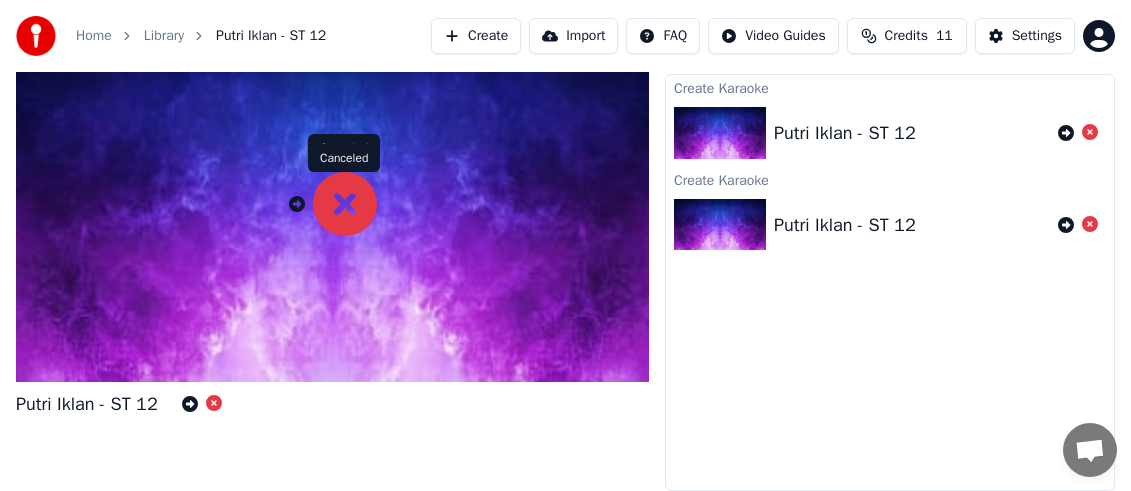 click 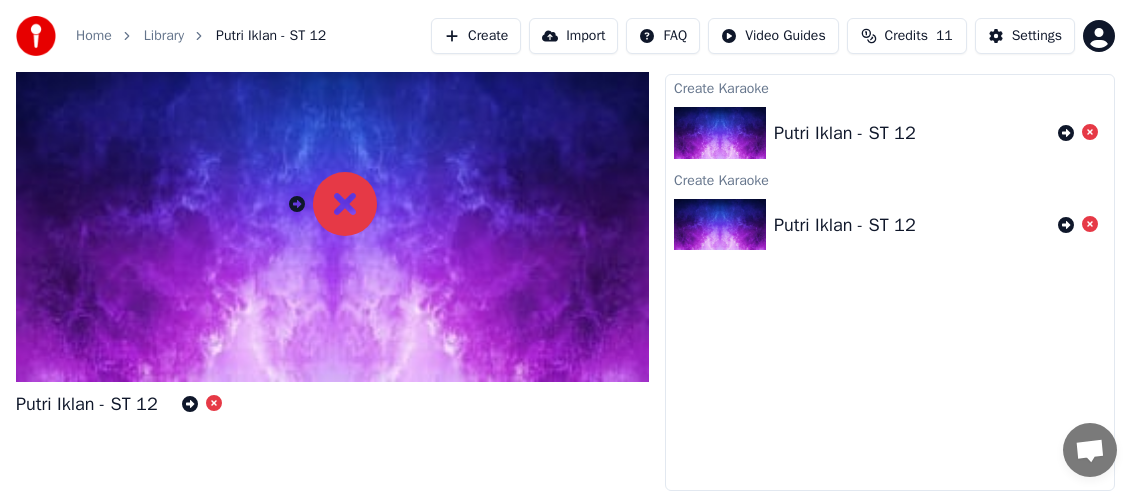 click on "Home" at bounding box center [94, 36] 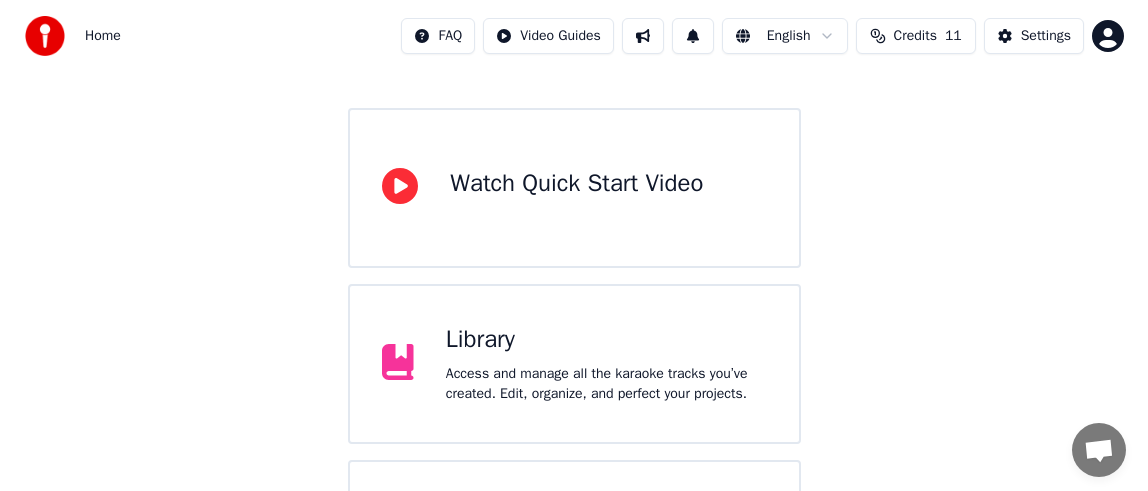 scroll, scrollTop: 285, scrollLeft: 0, axis: vertical 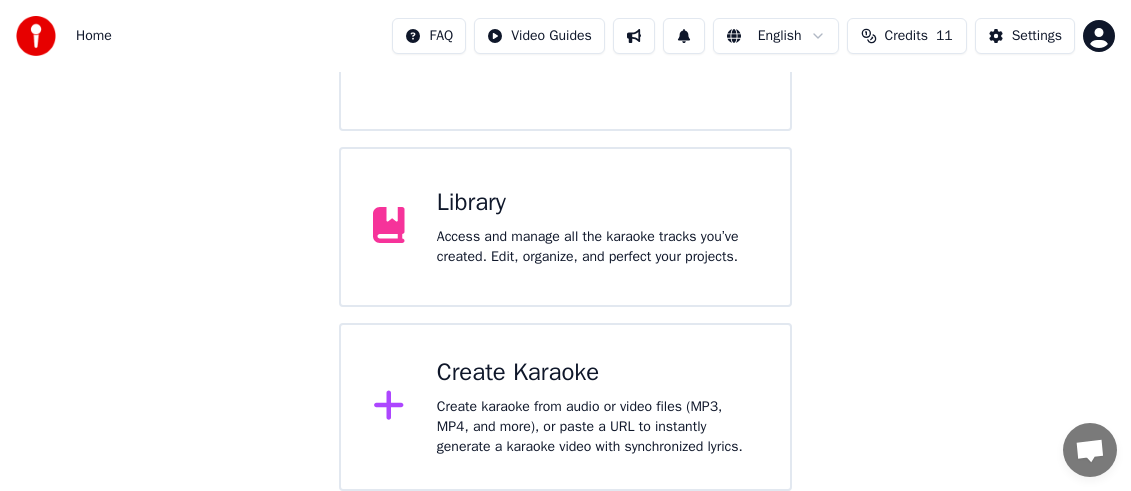 click on "Create karaoke from audio or video files (MP3, MP4, and more), or paste a URL to instantly generate a karaoke video with synchronized lyrics." at bounding box center [597, 427] 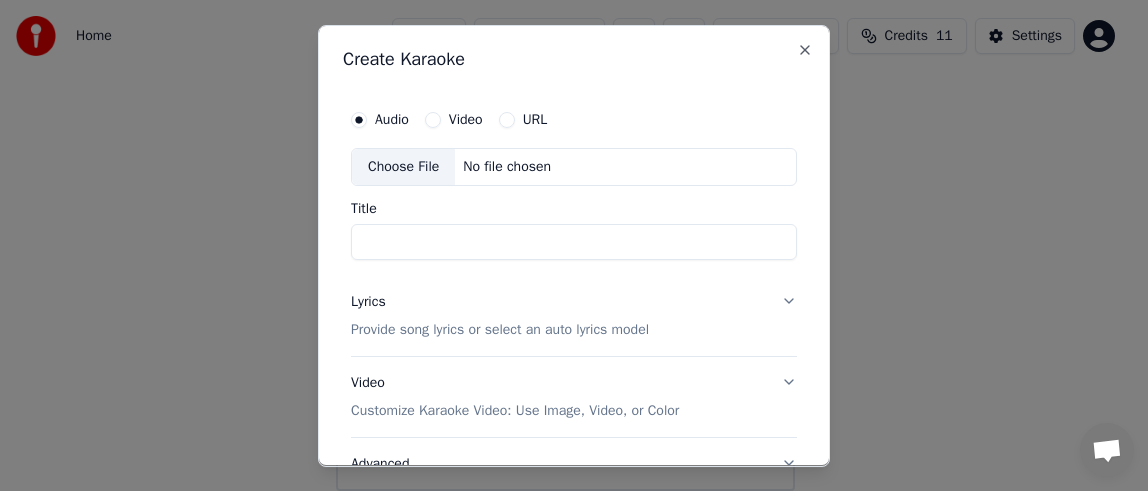 click on "Choose File" at bounding box center [403, 167] 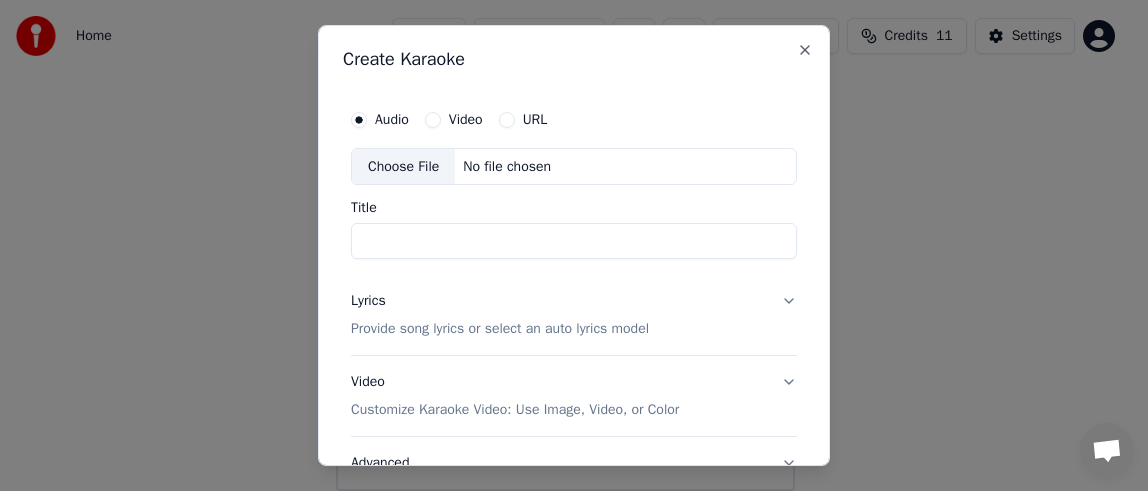 type on "**********" 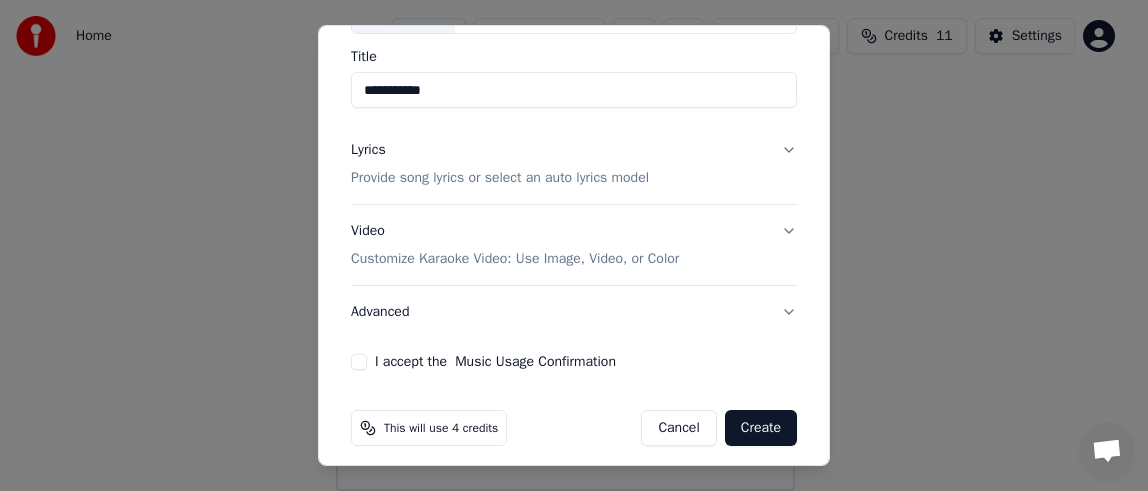 scroll, scrollTop: 164, scrollLeft: 0, axis: vertical 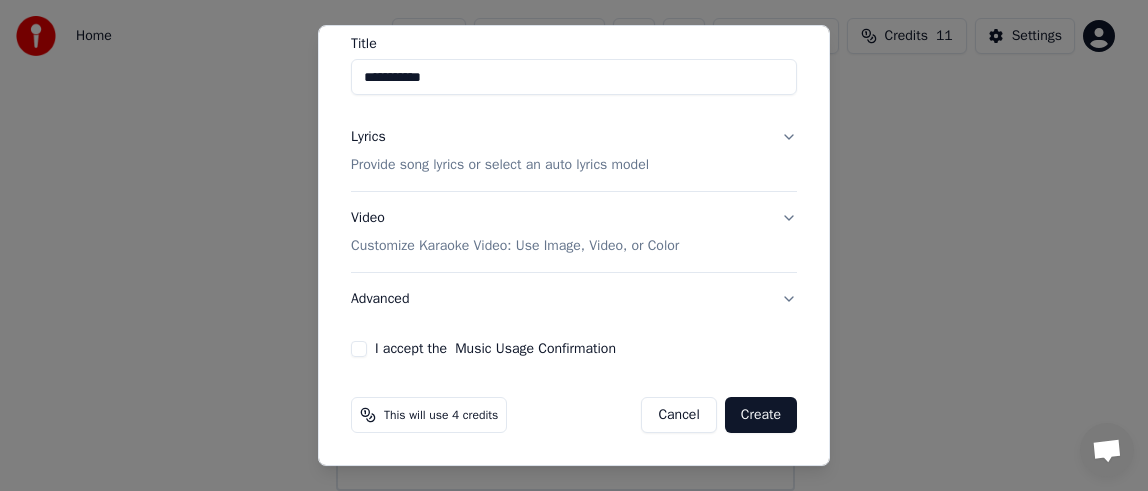 click on "I accept the   Music Usage Confirmation" at bounding box center (495, 349) 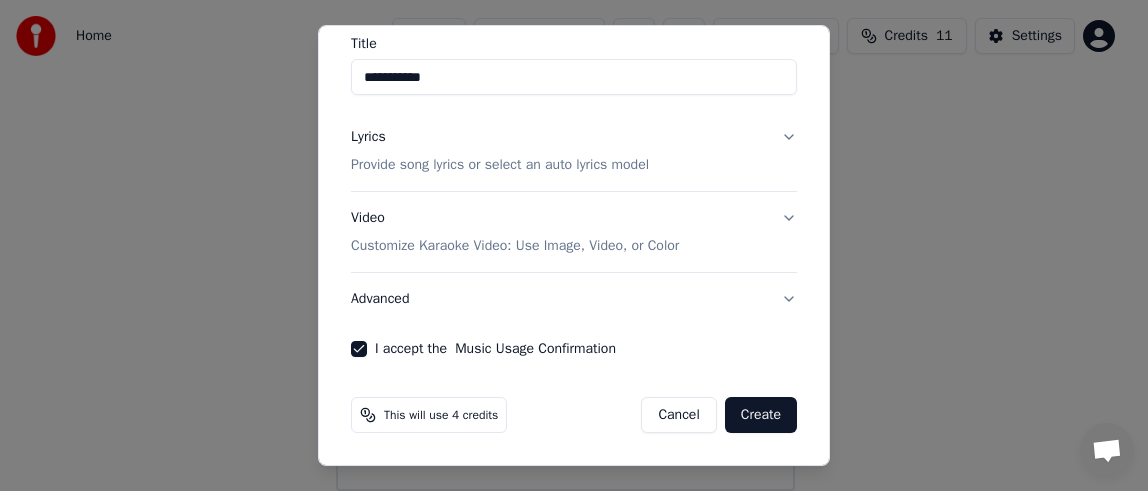 click on "Provide song lyrics or select an auto lyrics model" at bounding box center (500, 166) 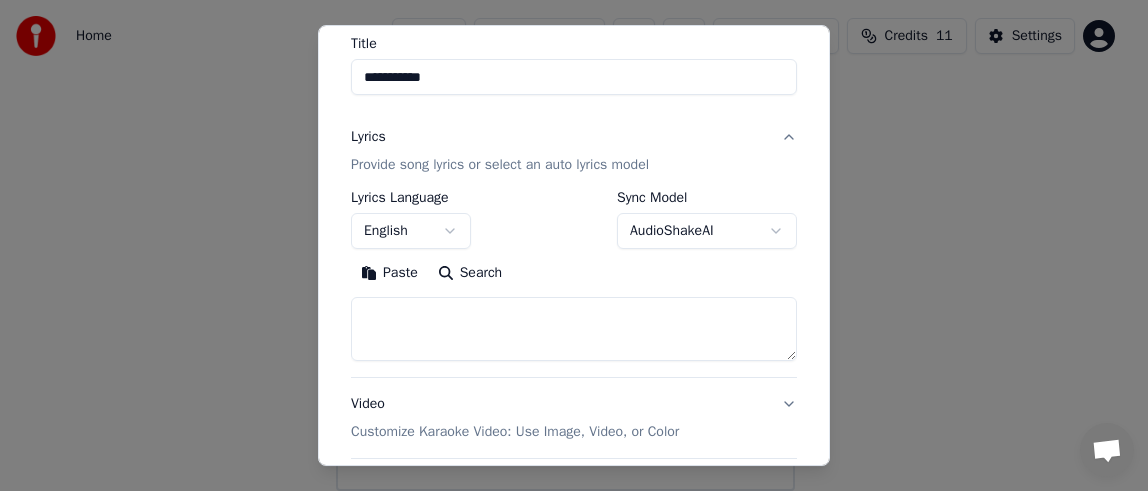 click at bounding box center (574, 330) 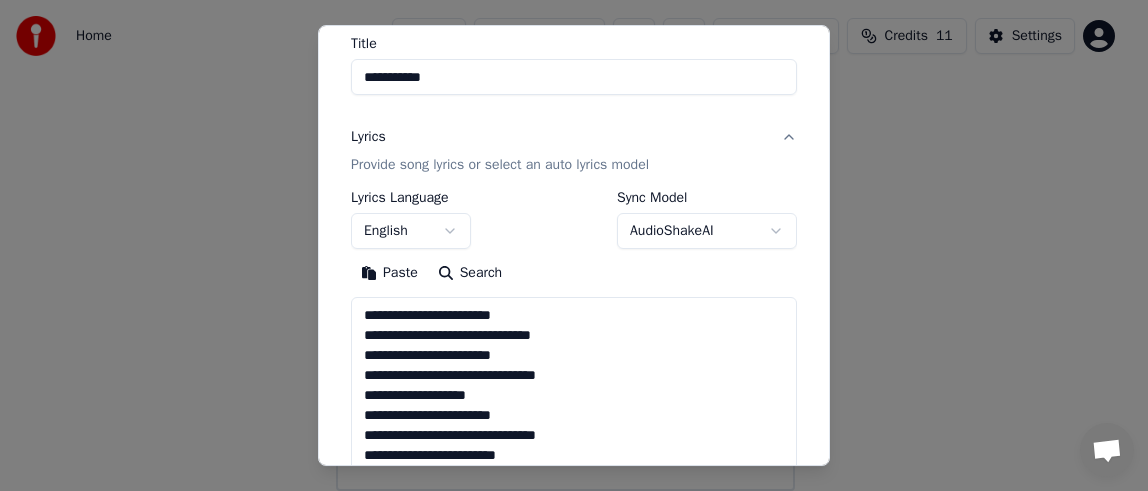 scroll, scrollTop: 566, scrollLeft: 0, axis: vertical 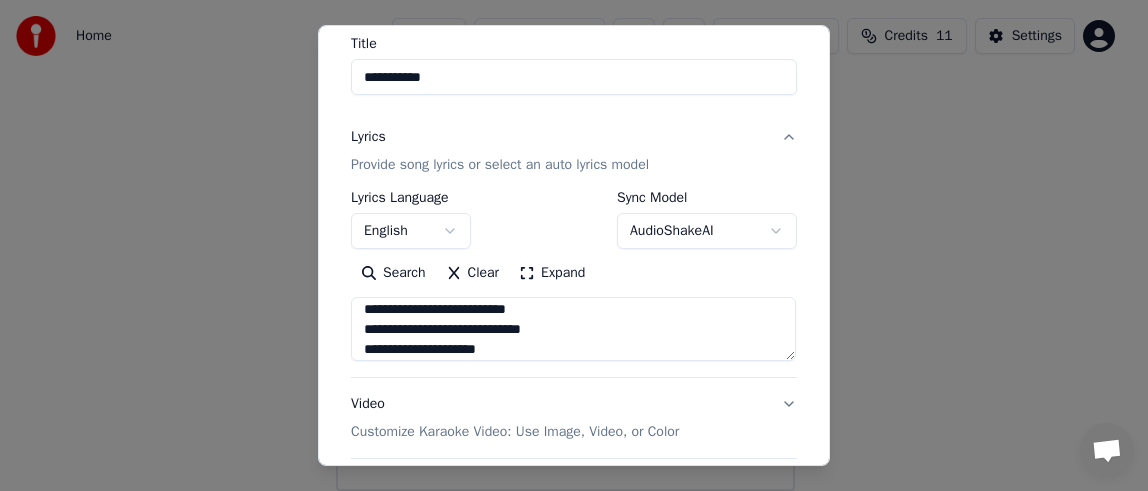 type on "**********" 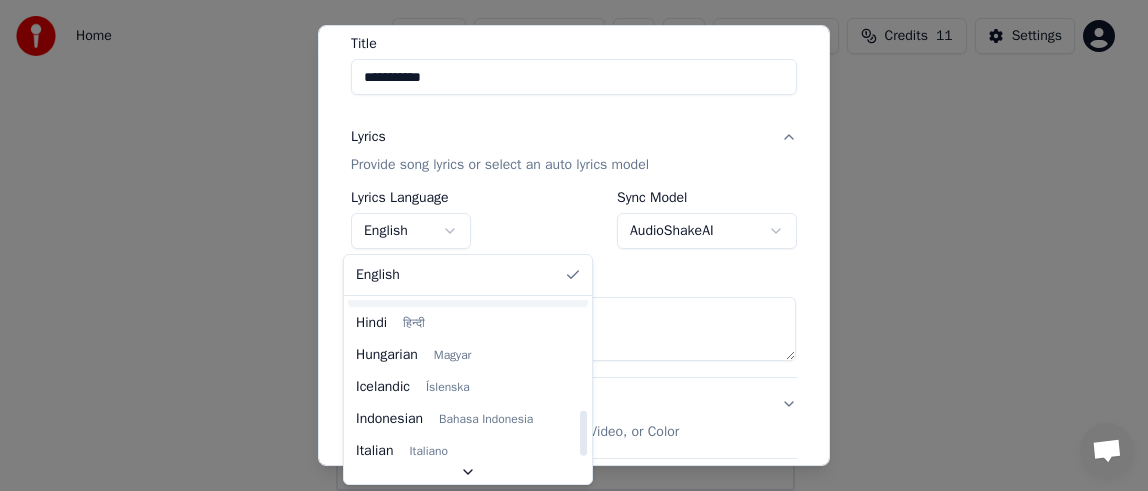 scroll, scrollTop: 700, scrollLeft: 0, axis: vertical 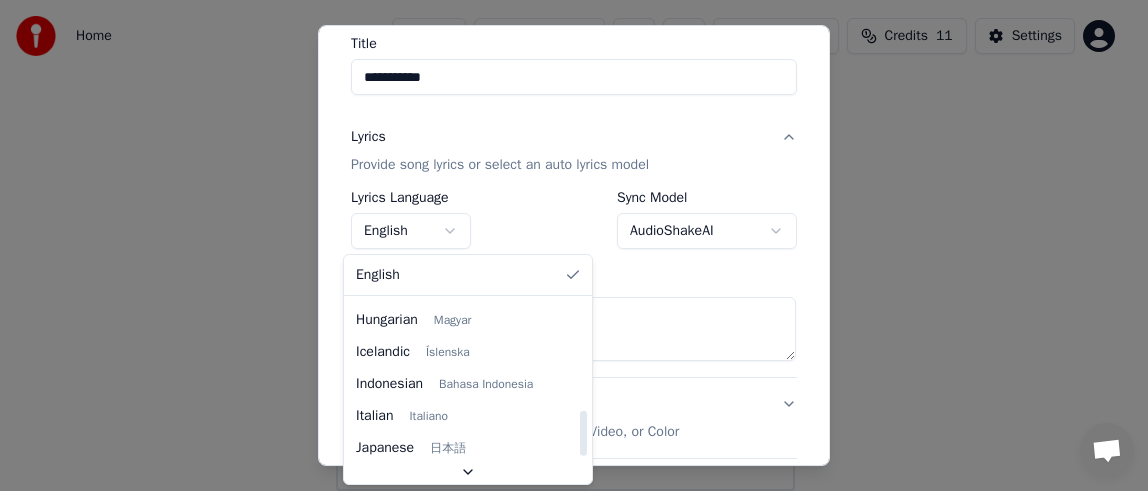 select on "**" 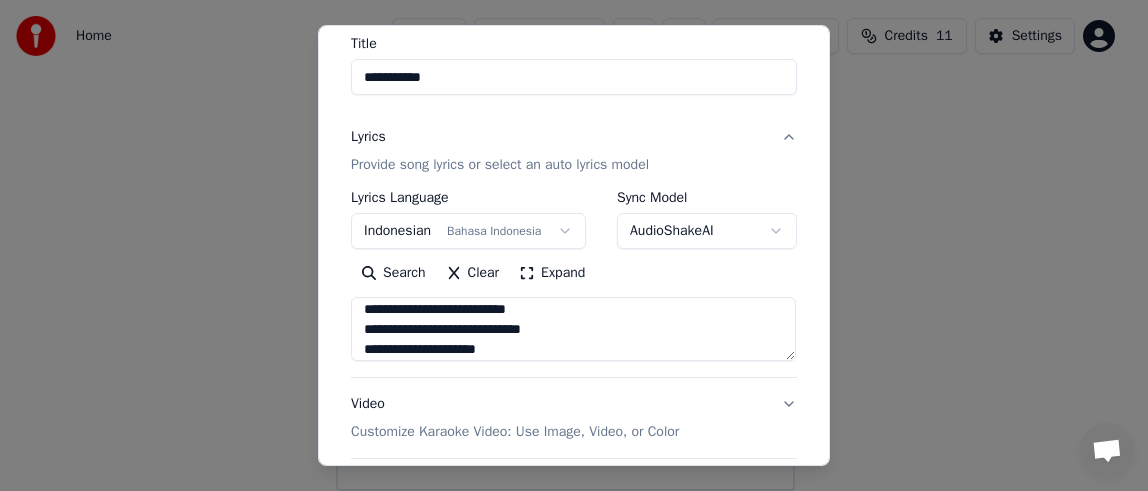 click on "Lyrics Provide song lyrics or select an auto lyrics model" at bounding box center [574, 152] 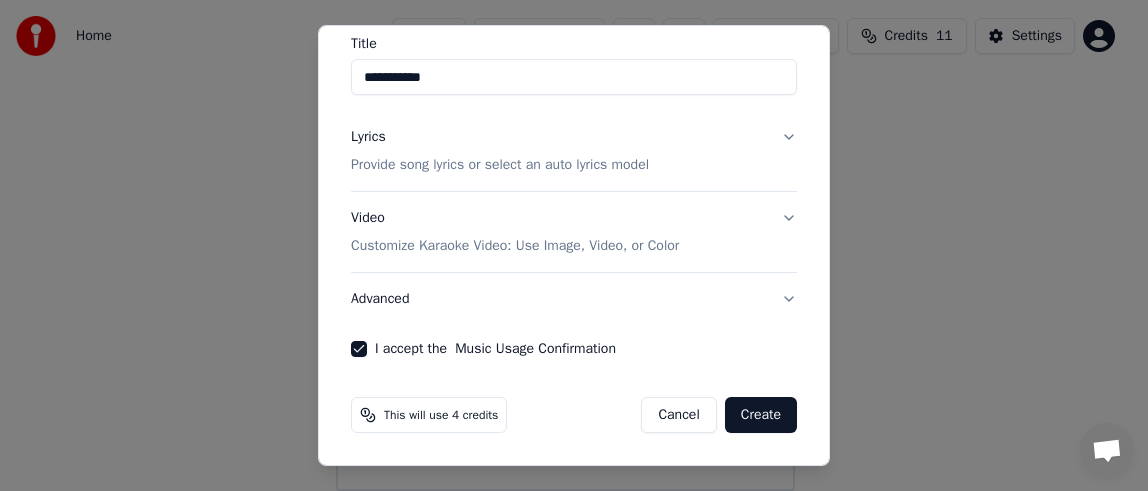 click on "Lyrics Provide song lyrics or select an auto lyrics model" at bounding box center (574, 152) 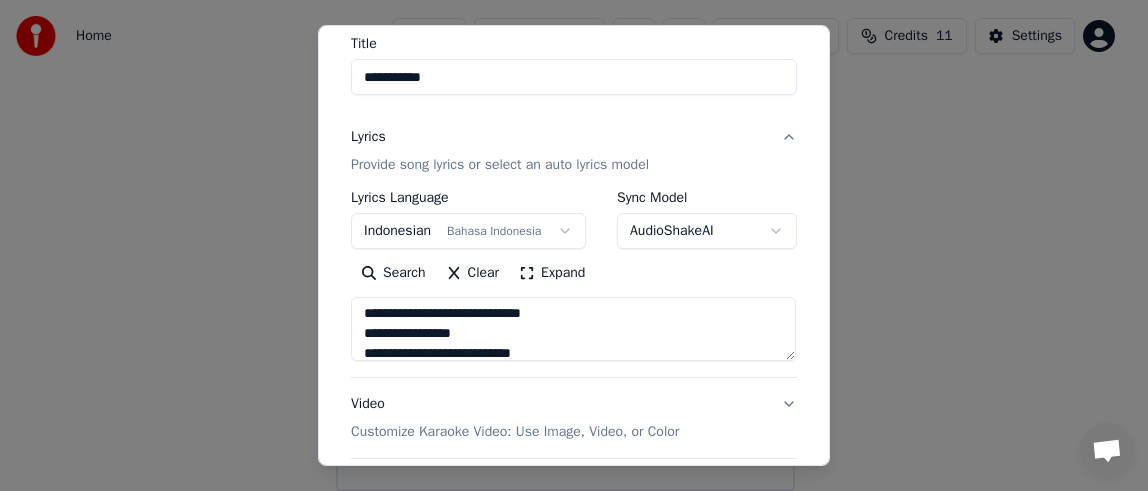 scroll, scrollTop: 300, scrollLeft: 0, axis: vertical 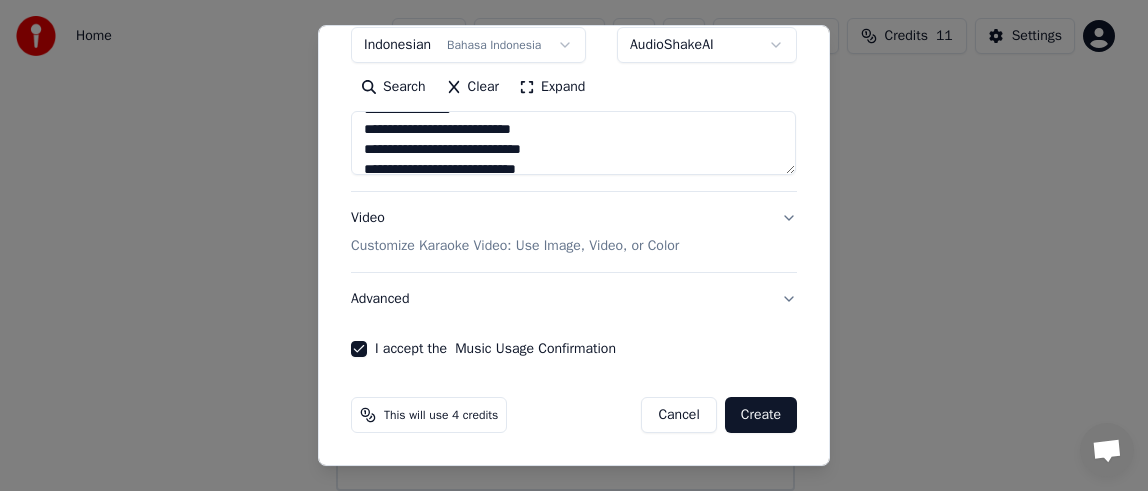 click on "Video Customize Karaoke Video: Use Image, Video, or Color" at bounding box center (574, 233) 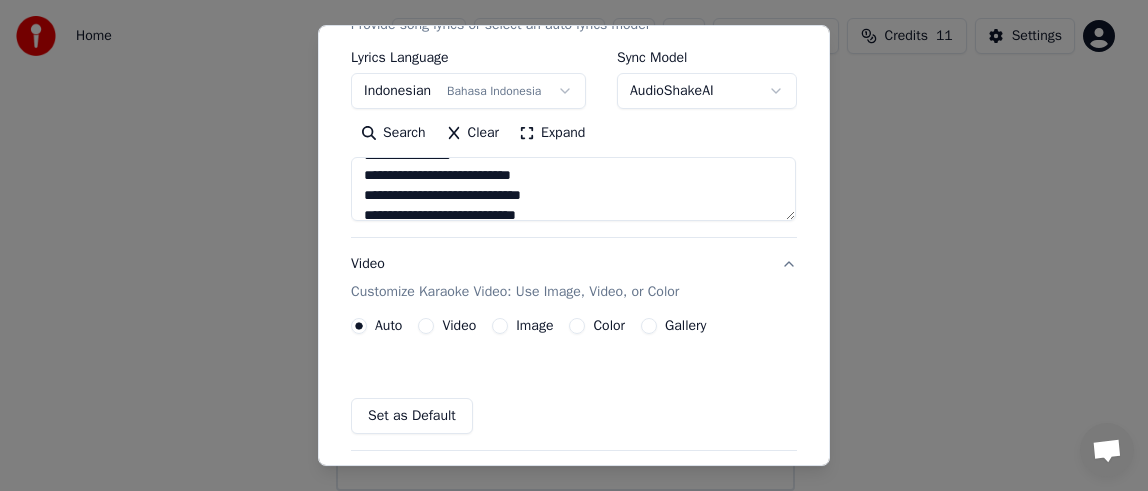 scroll, scrollTop: 296, scrollLeft: 0, axis: vertical 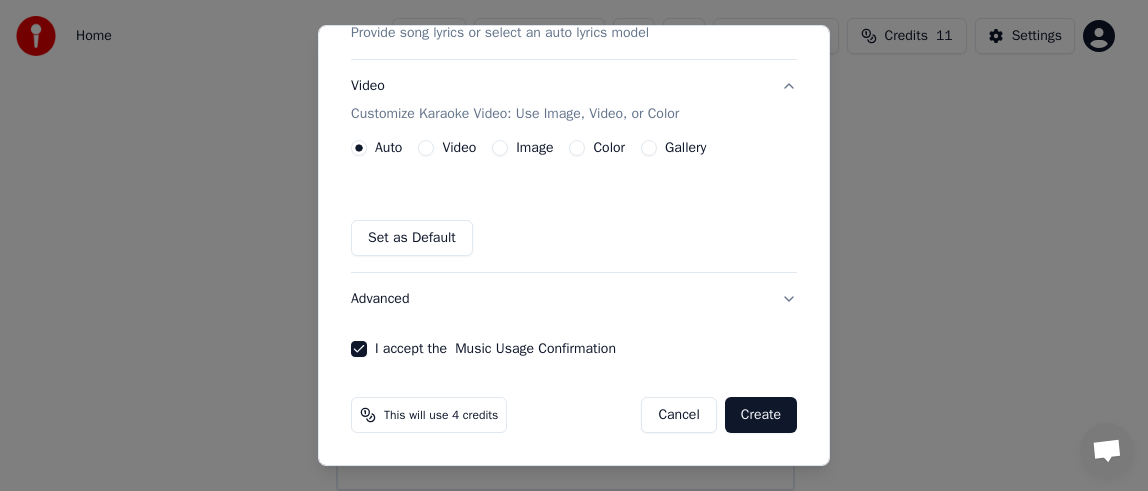 click on "Color" at bounding box center [609, 148] 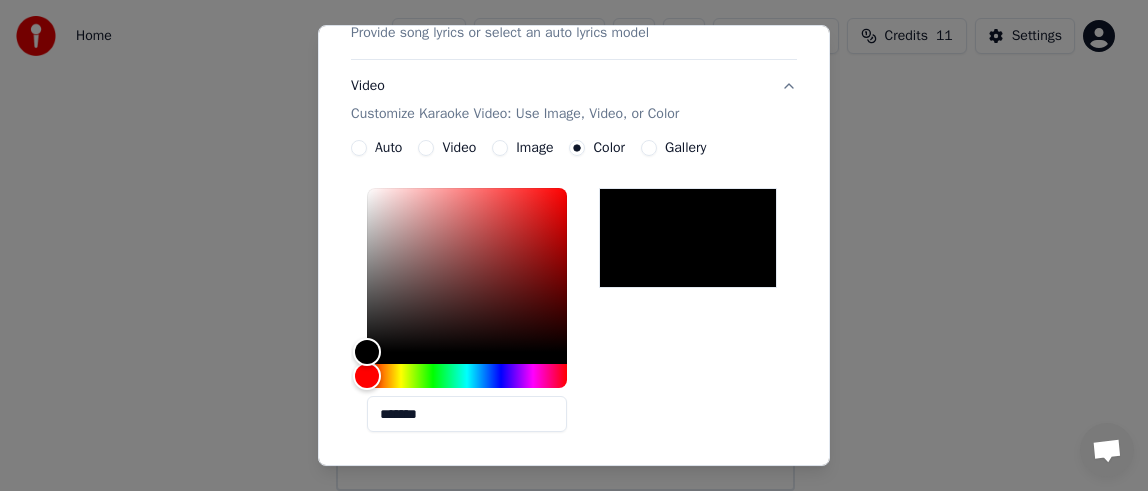 click at bounding box center (688, 238) 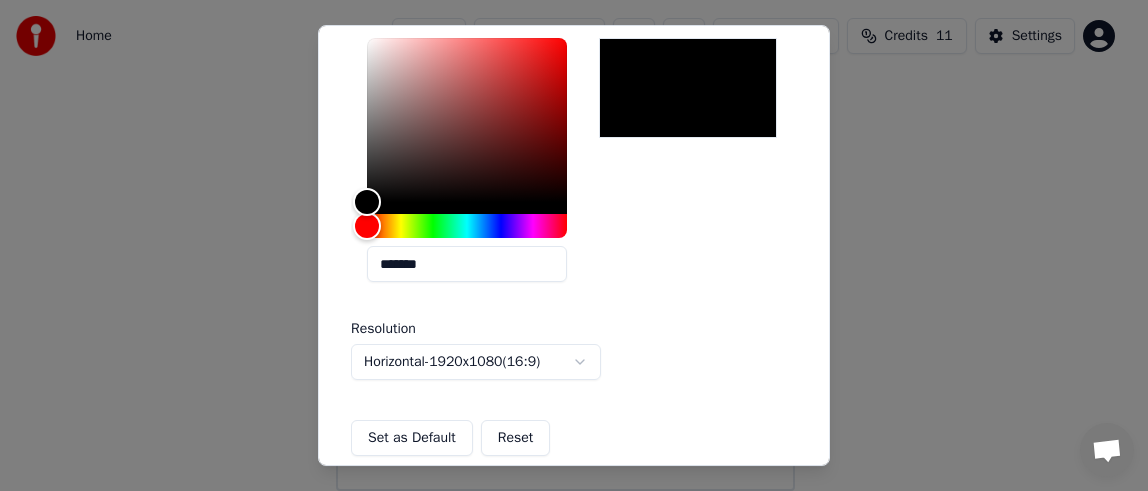 scroll, scrollTop: 346, scrollLeft: 0, axis: vertical 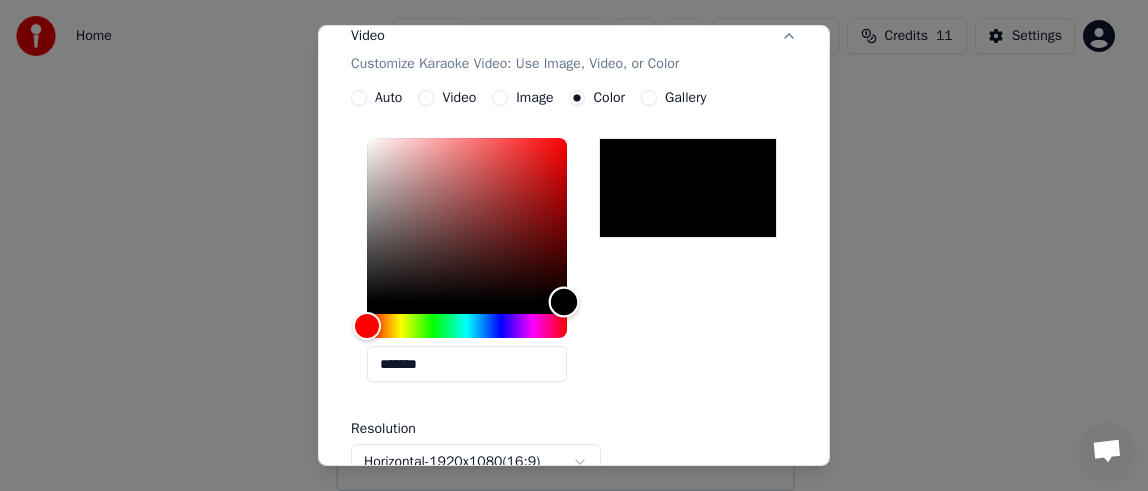 drag, startPoint x: 360, startPoint y: 295, endPoint x: 556, endPoint y: 322, distance: 197.85095 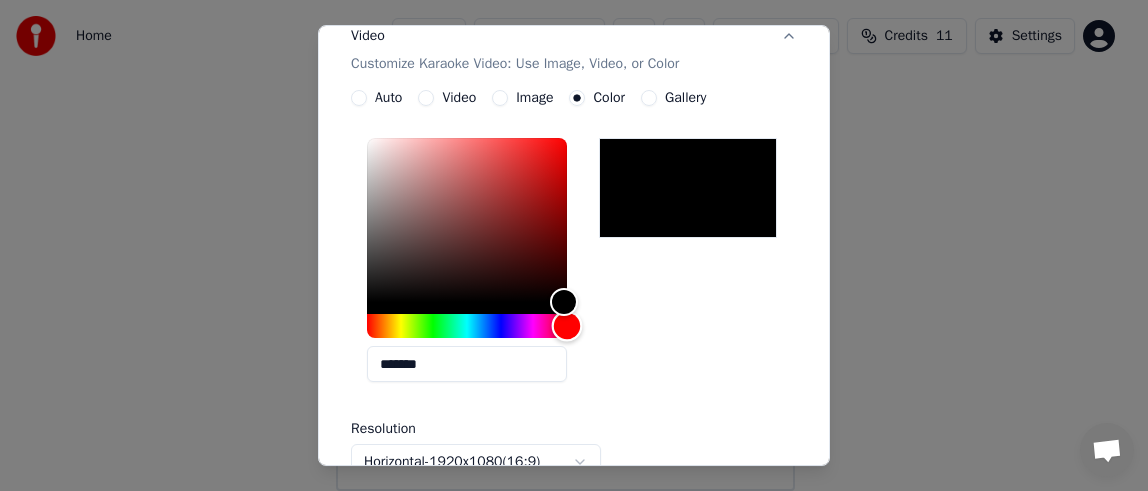 drag, startPoint x: 368, startPoint y: 330, endPoint x: 564, endPoint y: 325, distance: 196.06377 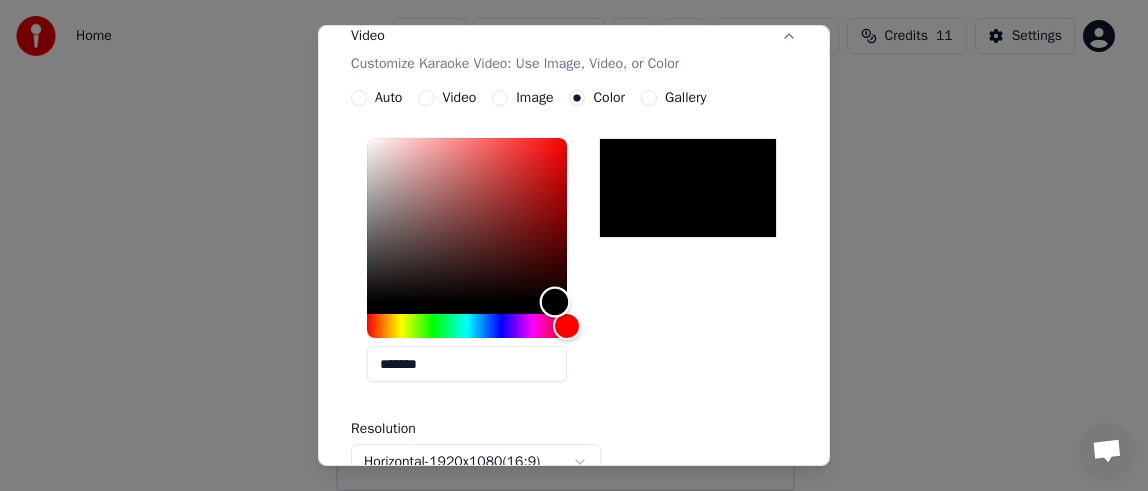 type on "*******" 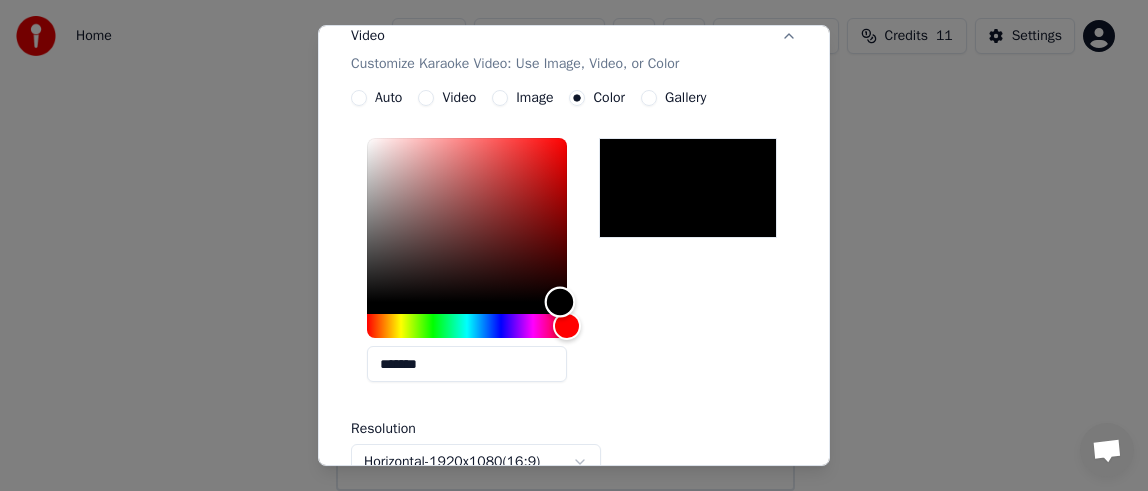 drag, startPoint x: 548, startPoint y: 298, endPoint x: 553, endPoint y: 310, distance: 13 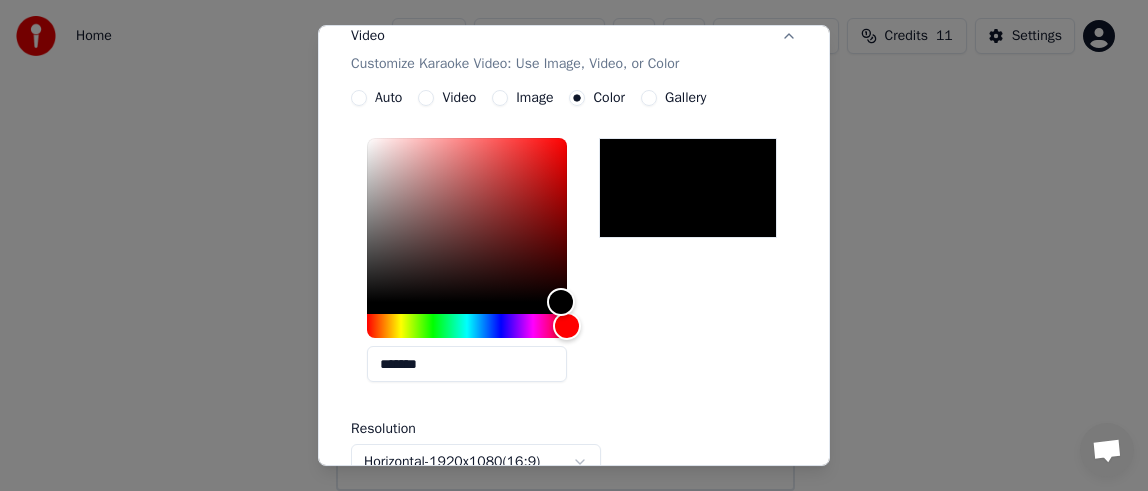 click on "*******" at bounding box center (574, 264) 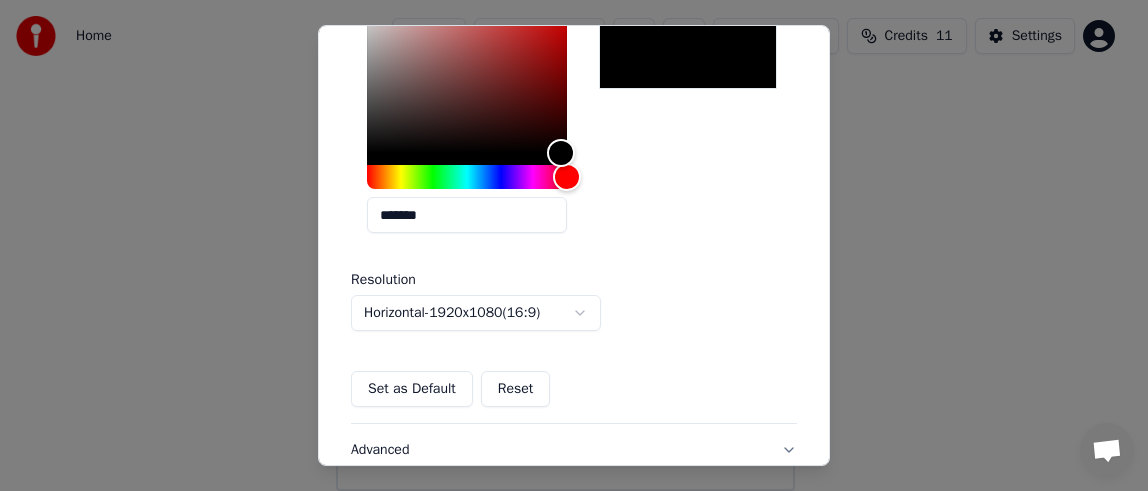scroll, scrollTop: 546, scrollLeft: 0, axis: vertical 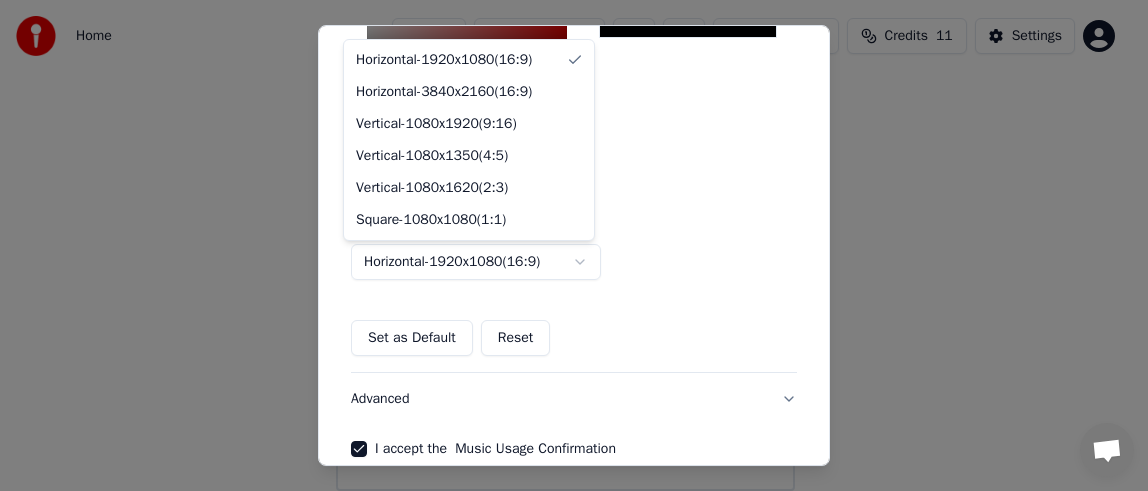 click on "**********" at bounding box center (565, 103) 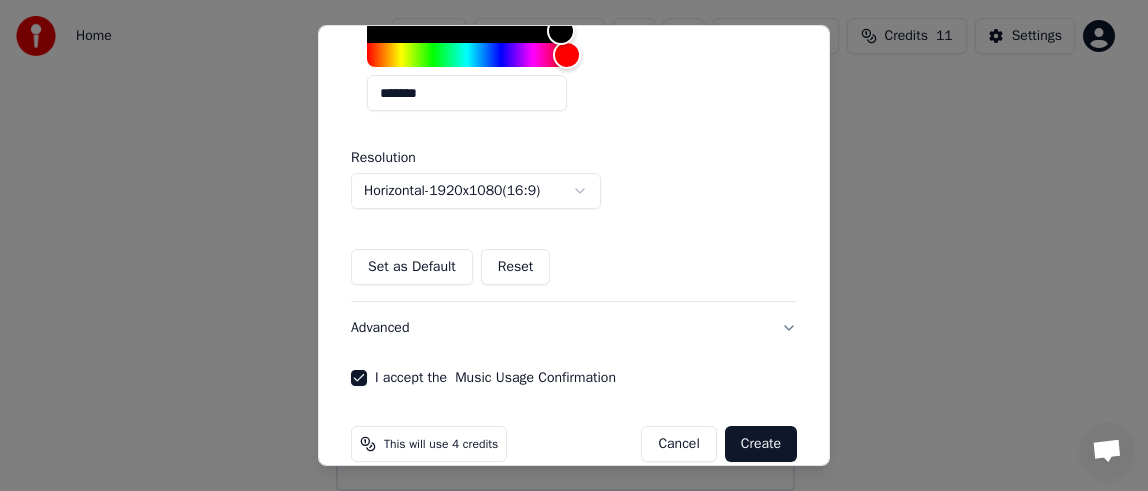 scroll, scrollTop: 646, scrollLeft: 0, axis: vertical 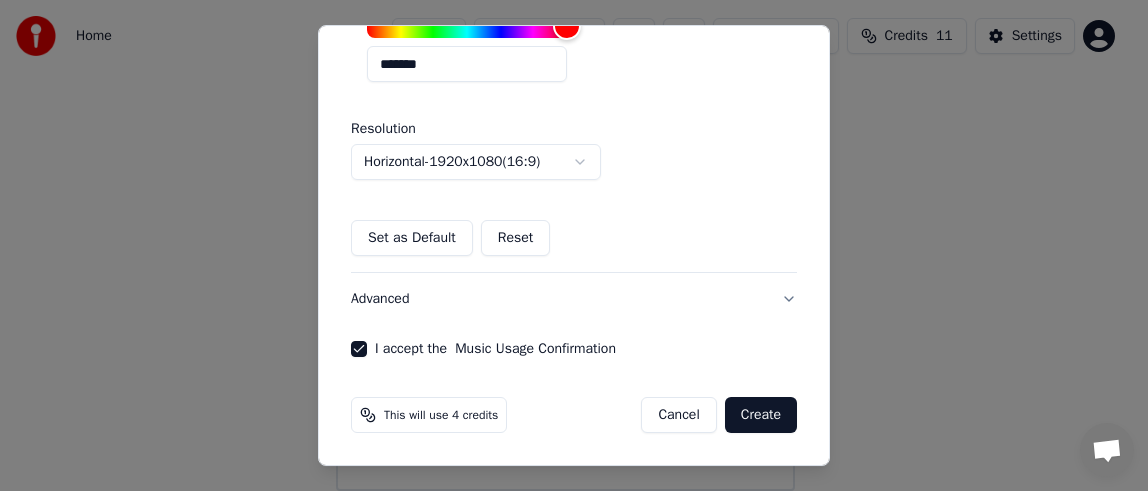 click on "Advanced" at bounding box center (574, 299) 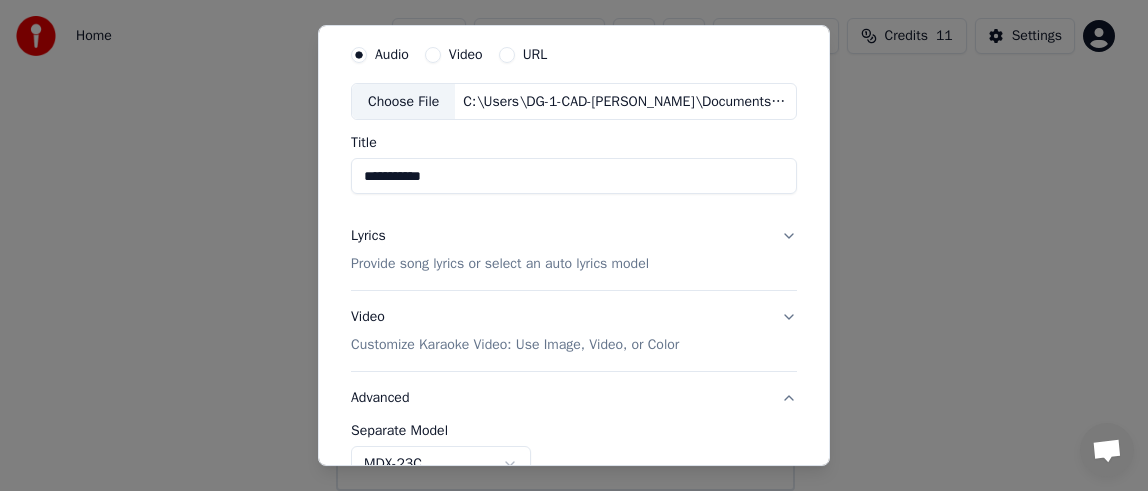 scroll, scrollTop: 100, scrollLeft: 0, axis: vertical 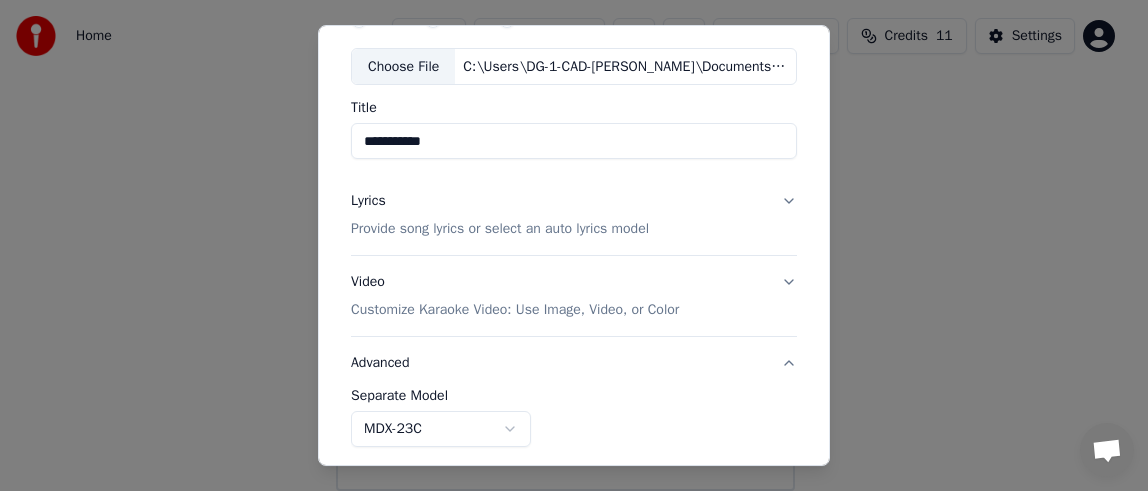 click on "Video Customize Karaoke Video: Use Image, Video, or Color" at bounding box center (574, 297) 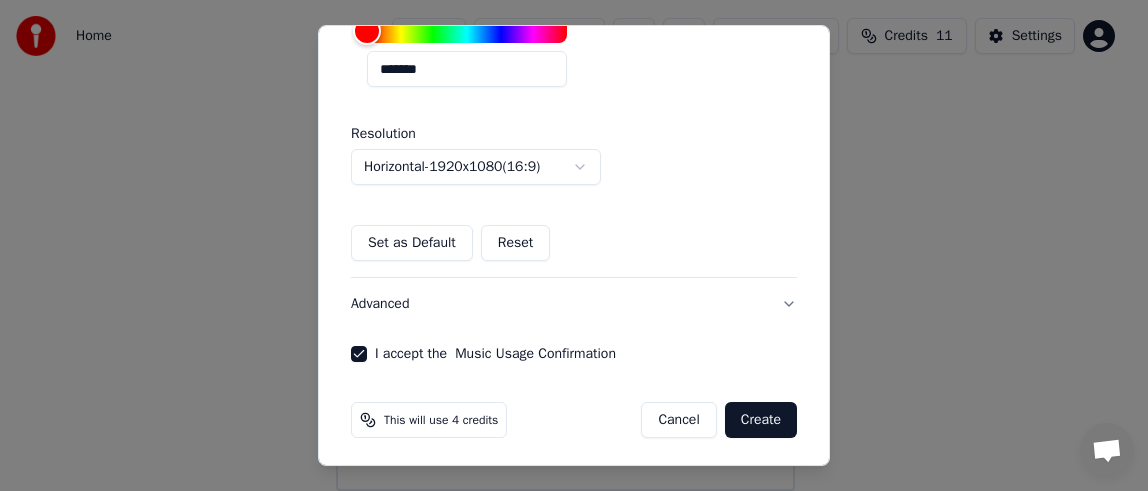 scroll, scrollTop: 646, scrollLeft: 0, axis: vertical 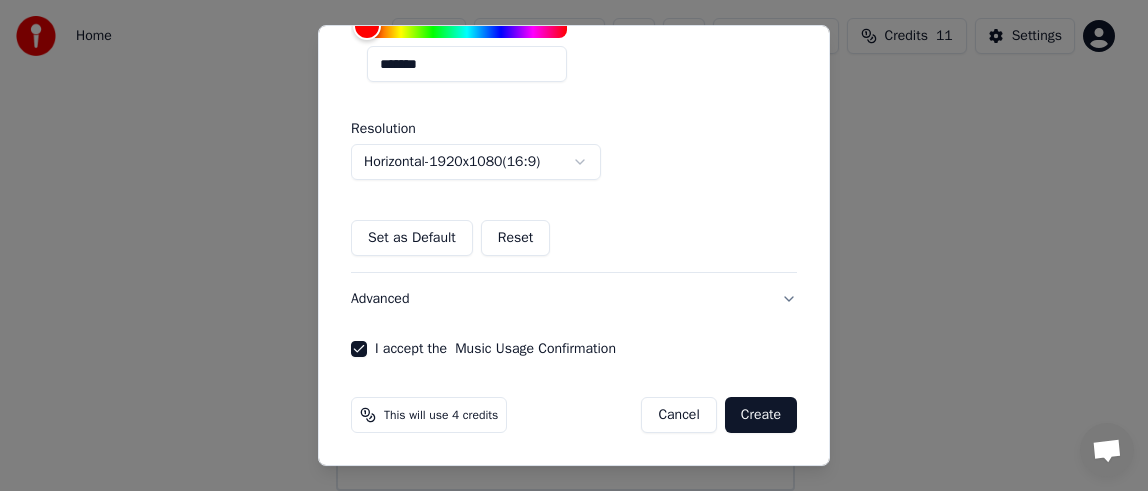 click on "Create" at bounding box center [761, 415] 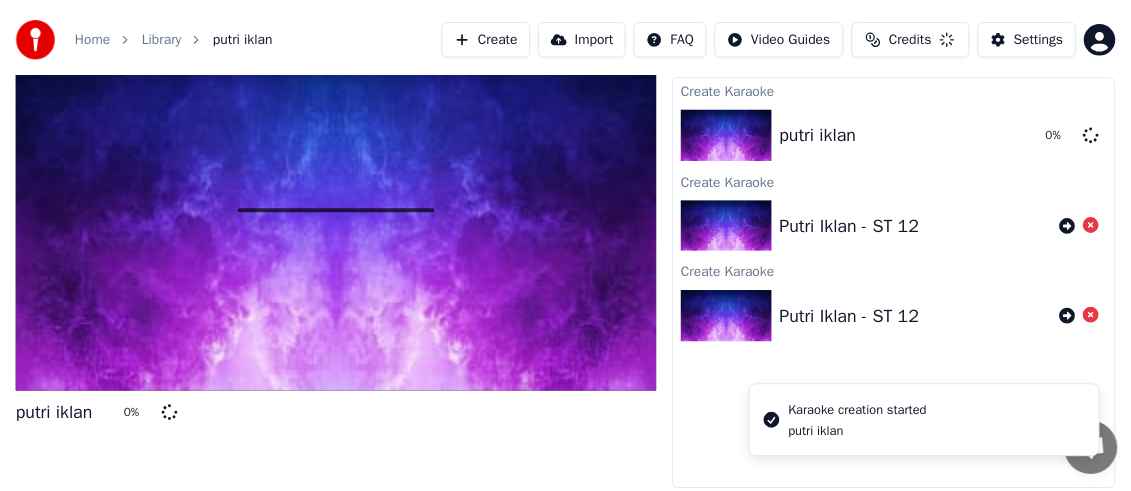 scroll, scrollTop: 46, scrollLeft: 0, axis: vertical 